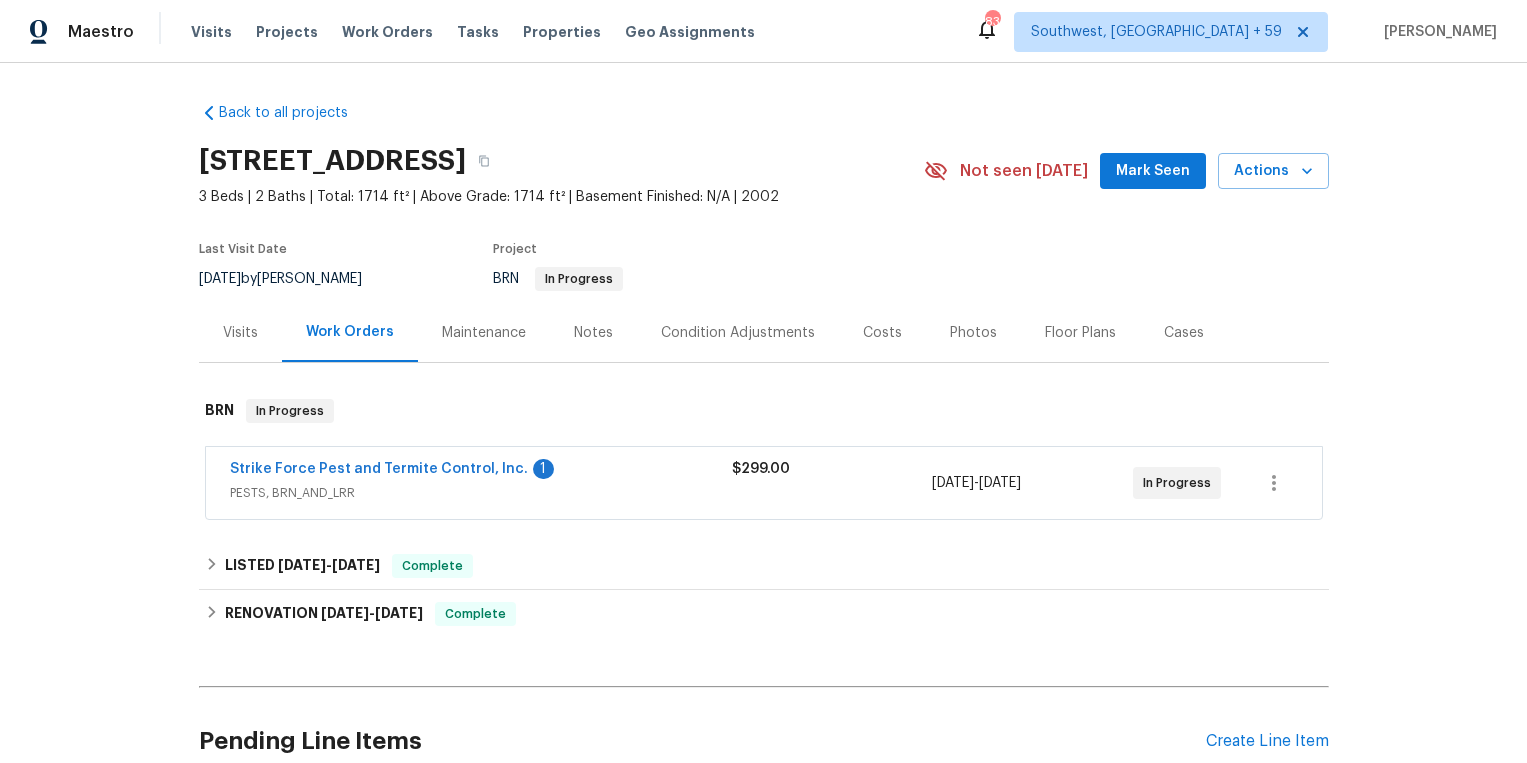 scroll, scrollTop: 0, scrollLeft: 0, axis: both 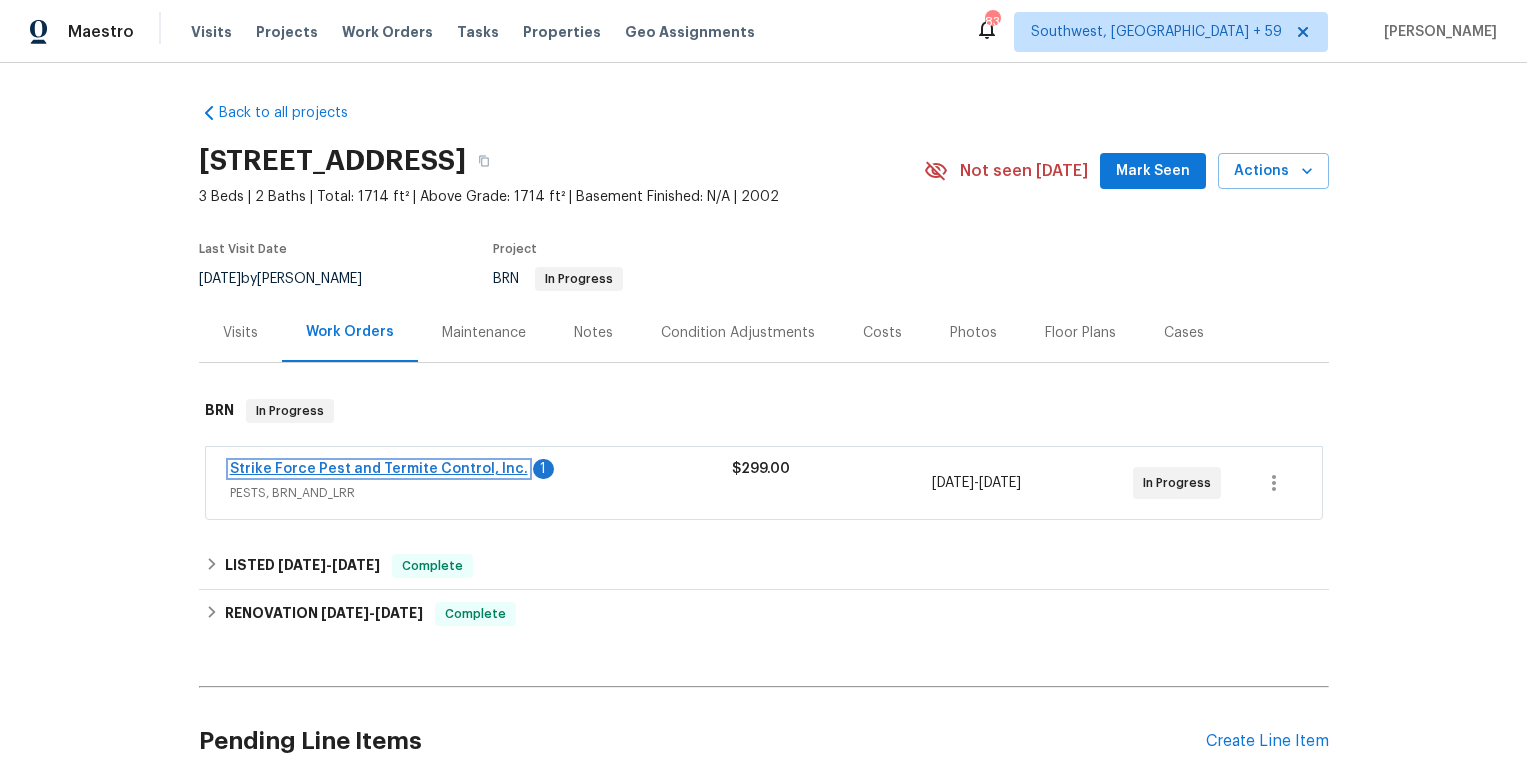 click on "Strike Force Pest and Termite Control, Inc." at bounding box center [379, 469] 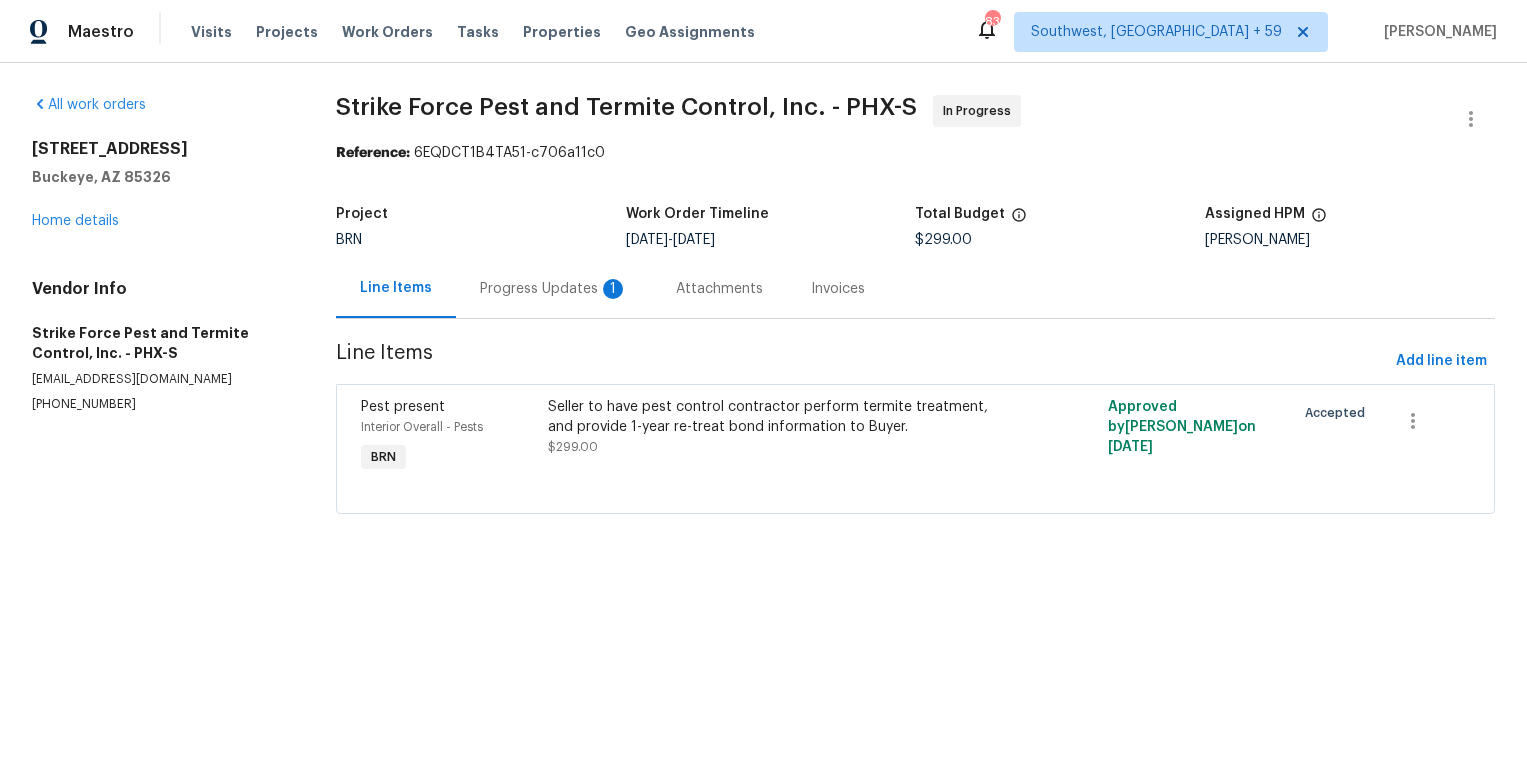 click on "Progress Updates 1" at bounding box center (554, 288) 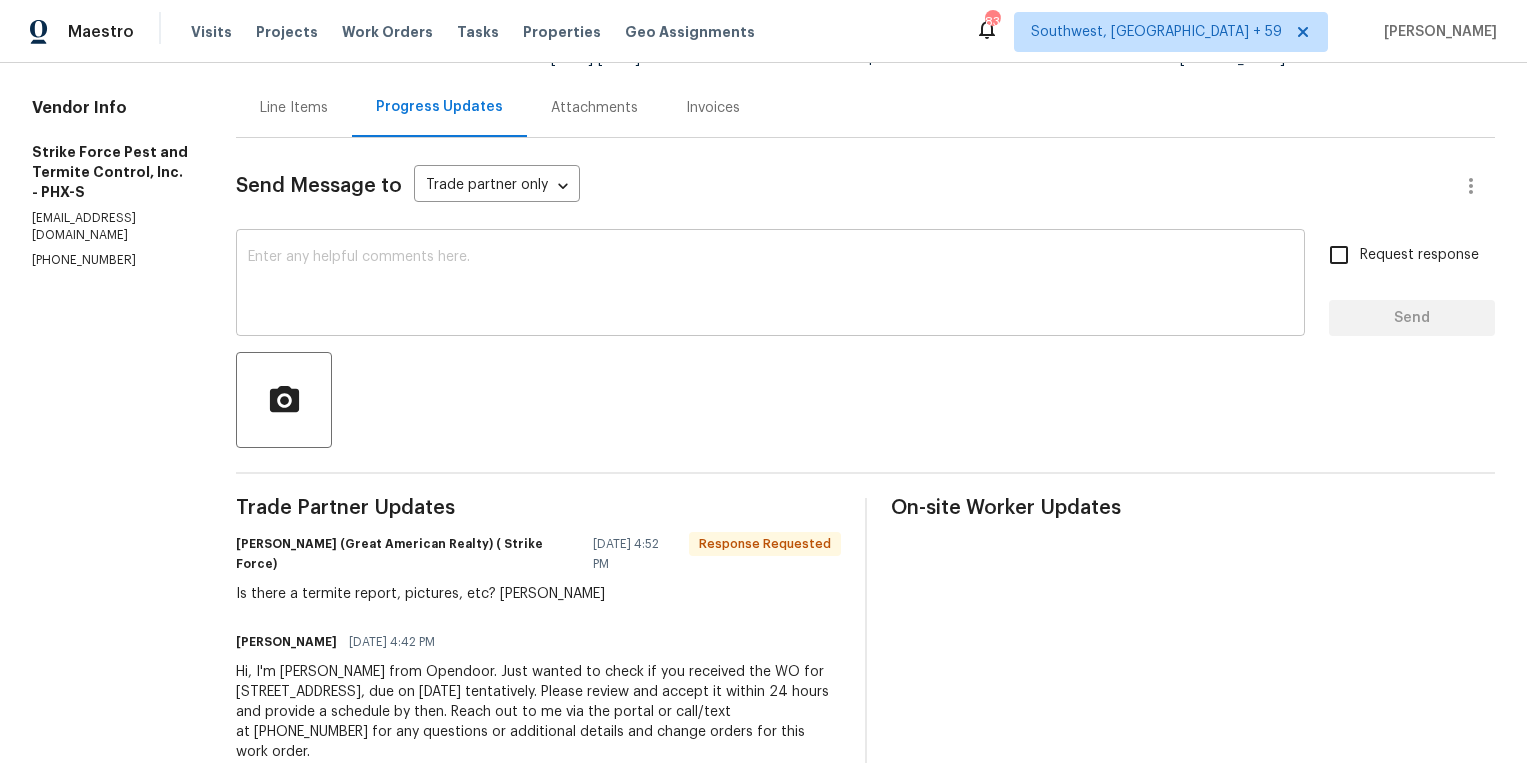 scroll, scrollTop: 197, scrollLeft: 0, axis: vertical 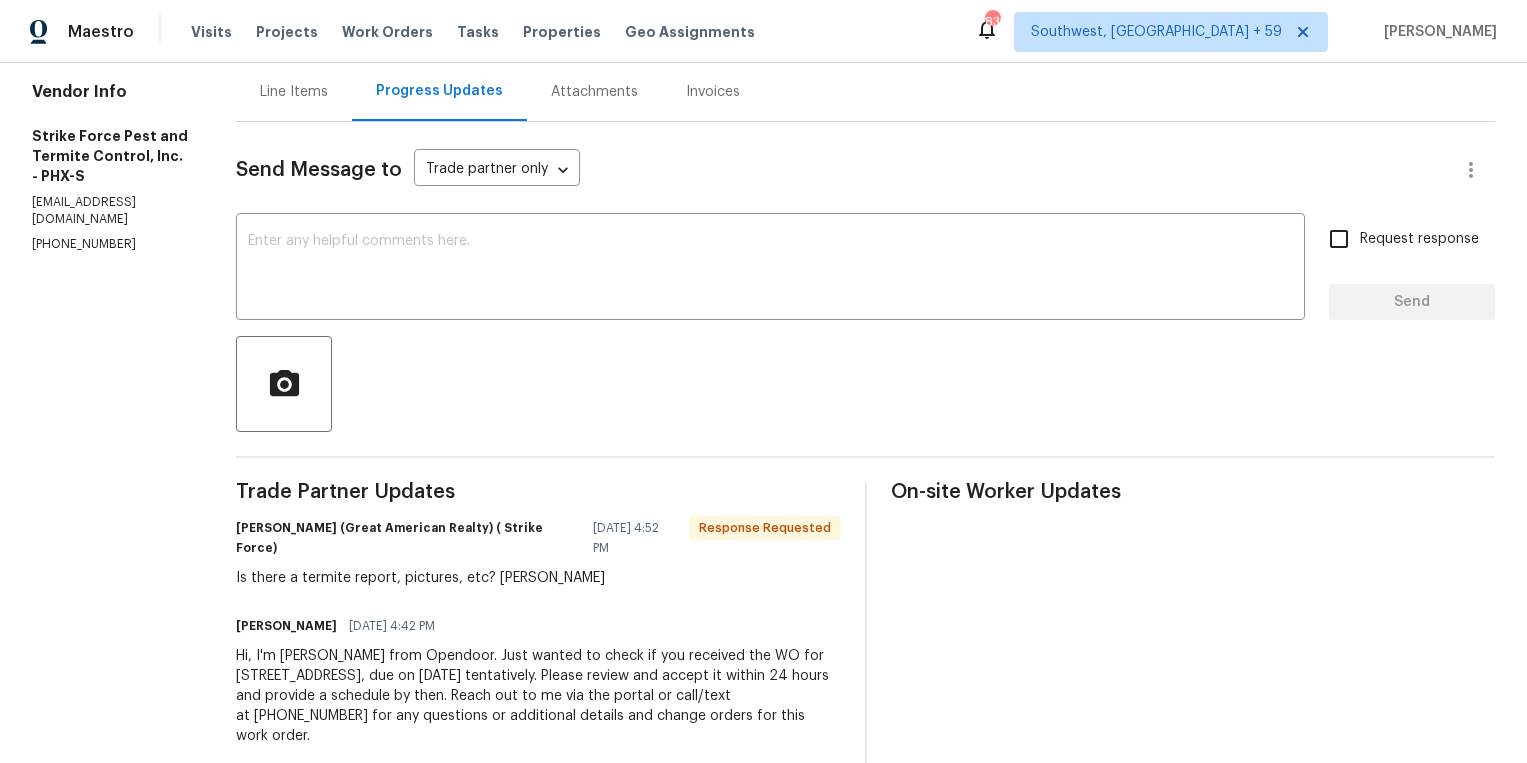 click on "Line Items" at bounding box center (294, 92) 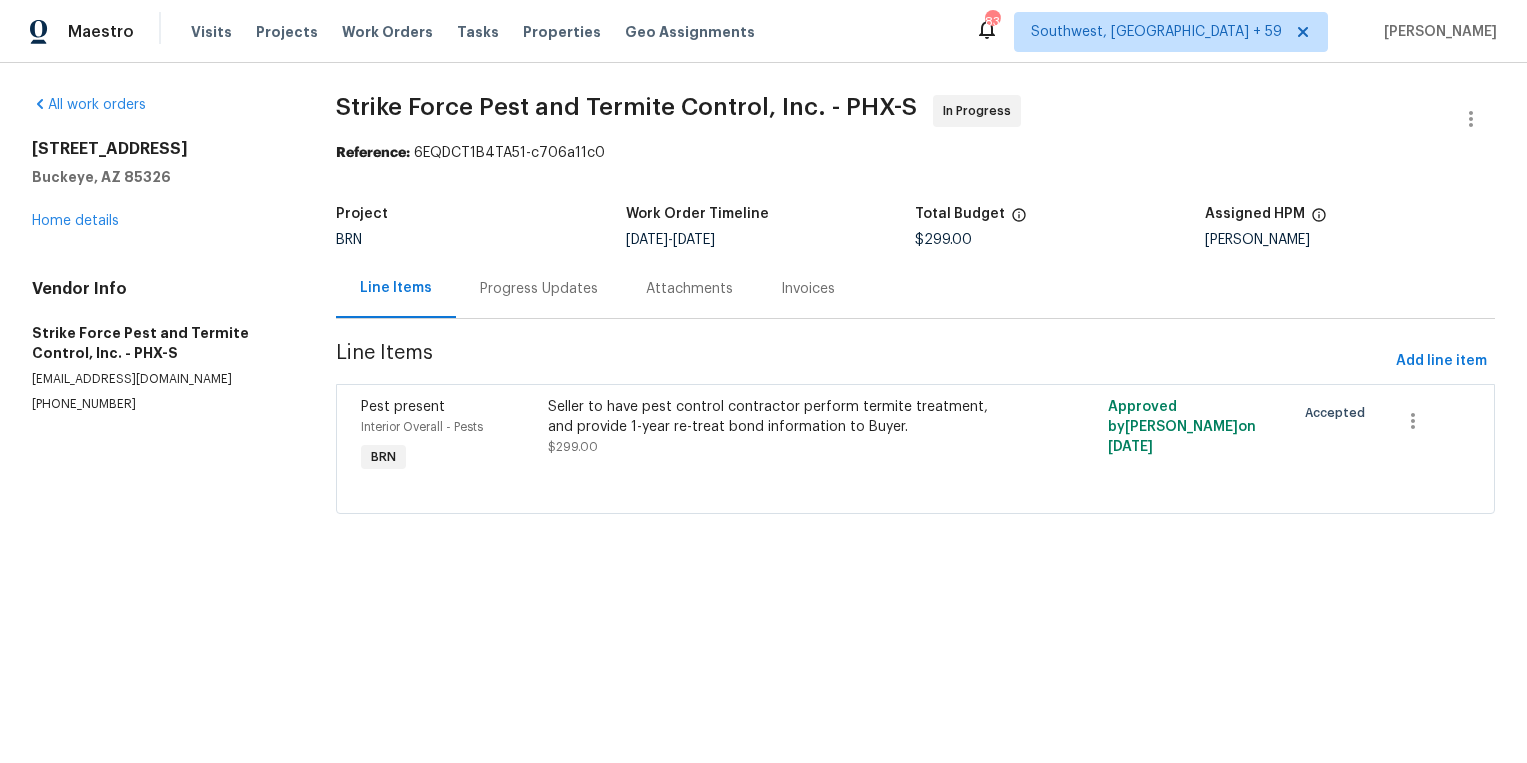 scroll, scrollTop: 0, scrollLeft: 0, axis: both 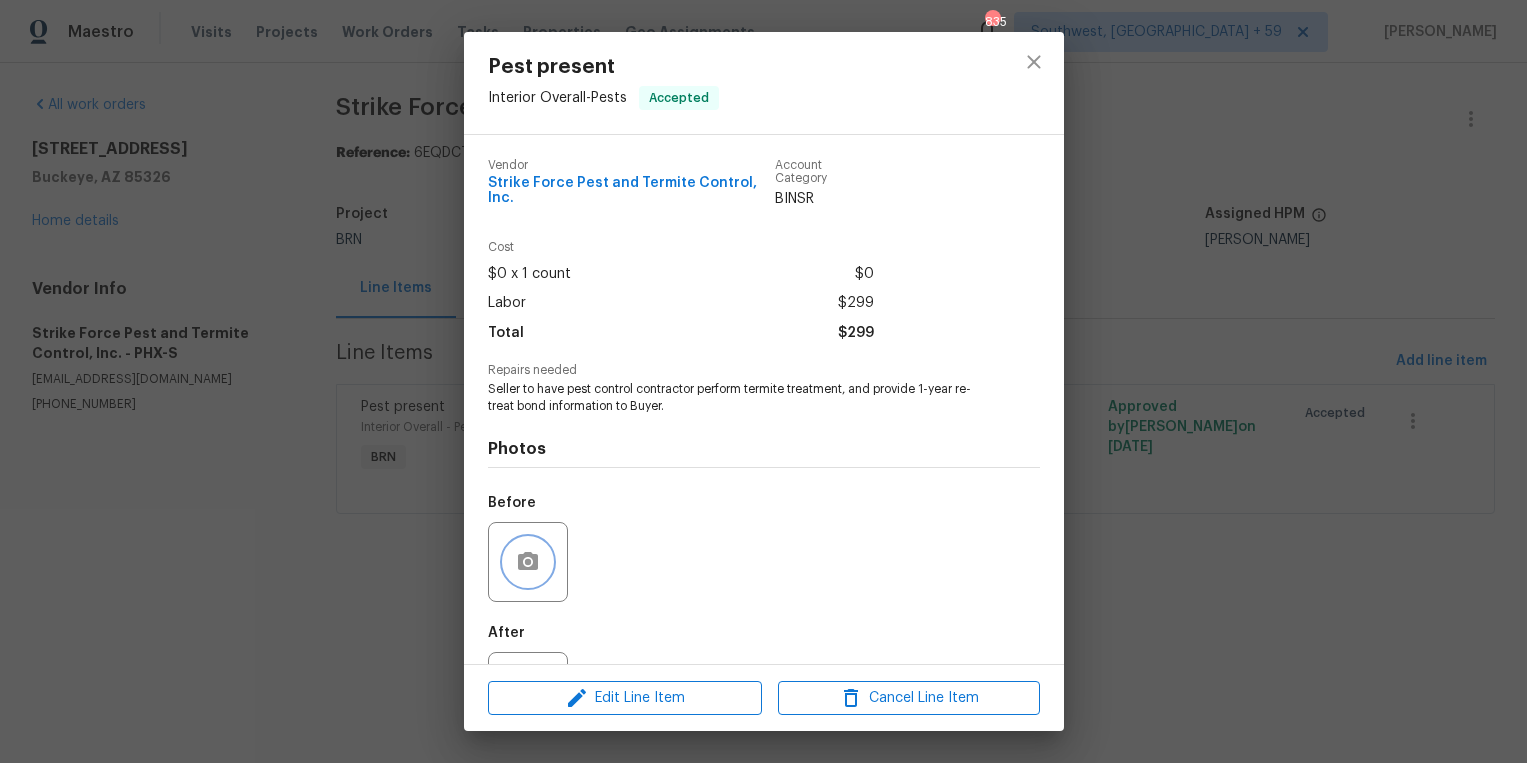 click 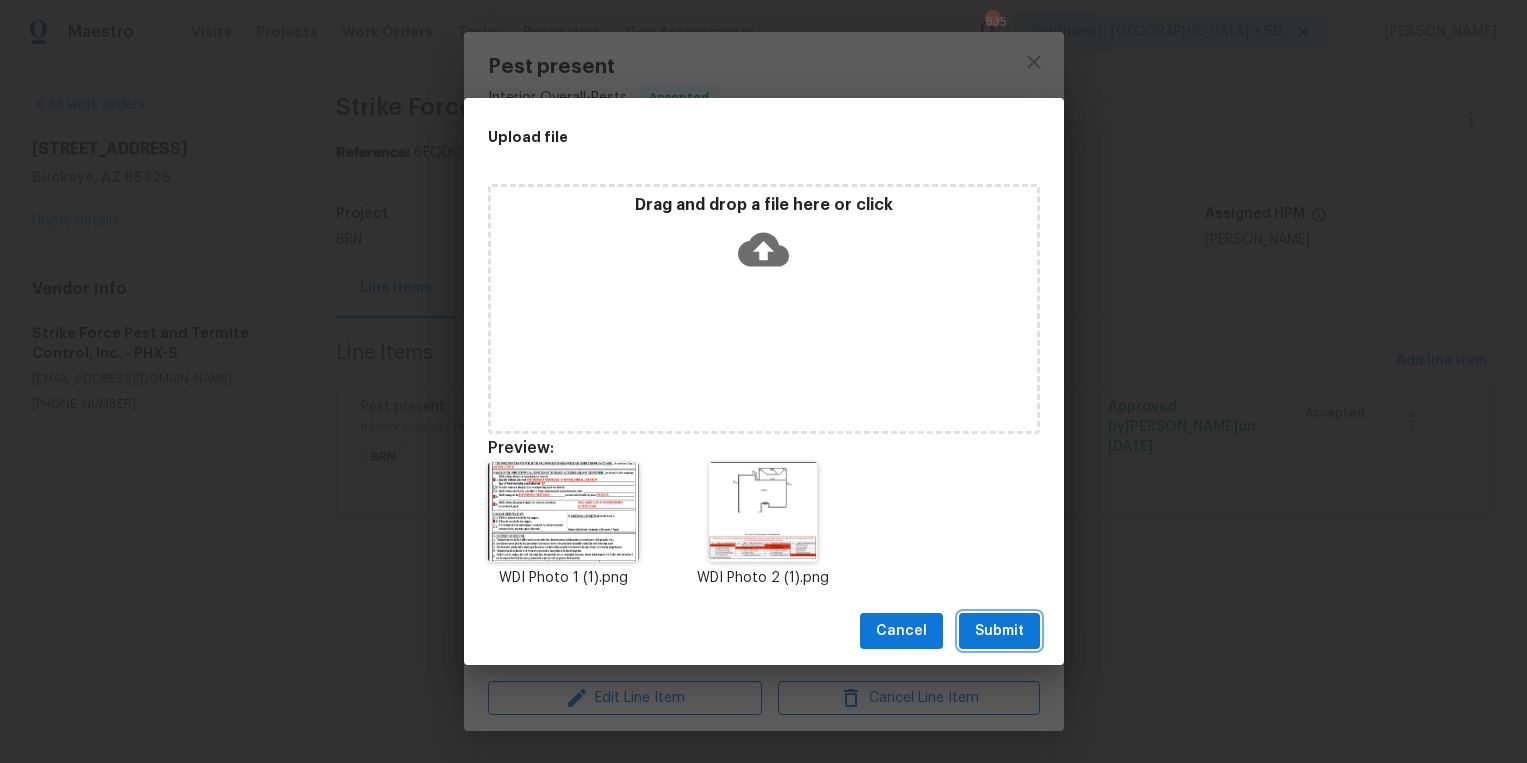 click on "Submit" at bounding box center [999, 631] 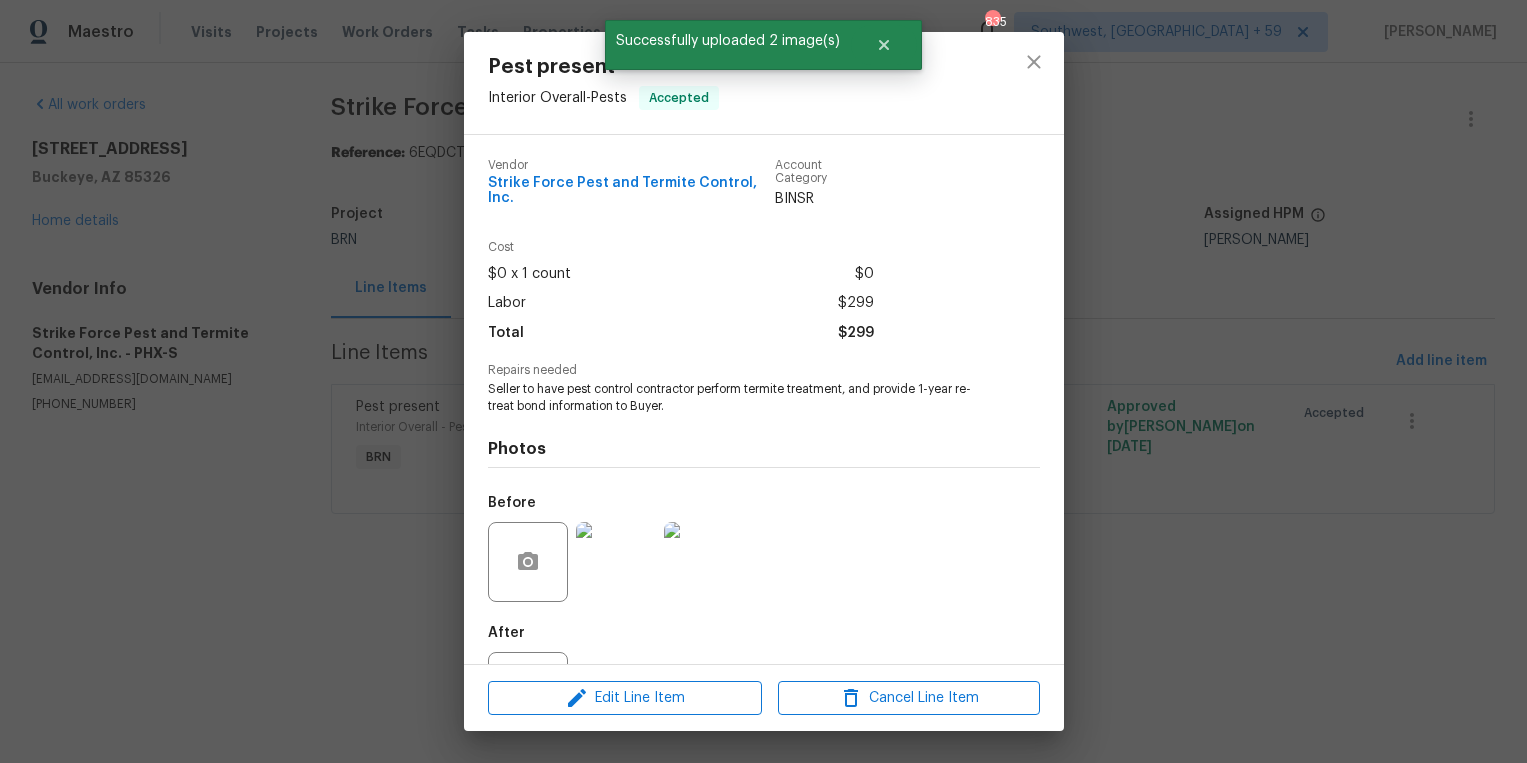 click on "Pest present Interior Overall  -  Pests Accepted Vendor Strike Force Pest and Termite Control, Inc. Account Category BINSR Cost $0 x 1 count $0 Labor $299 Total $299 Repairs needed Seller to have pest control contractor perform termite treatment, and provide 1-year re-treat bond information to Buyer. Photos Before After  Edit Line Item  Cancel Line Item" at bounding box center (763, 381) 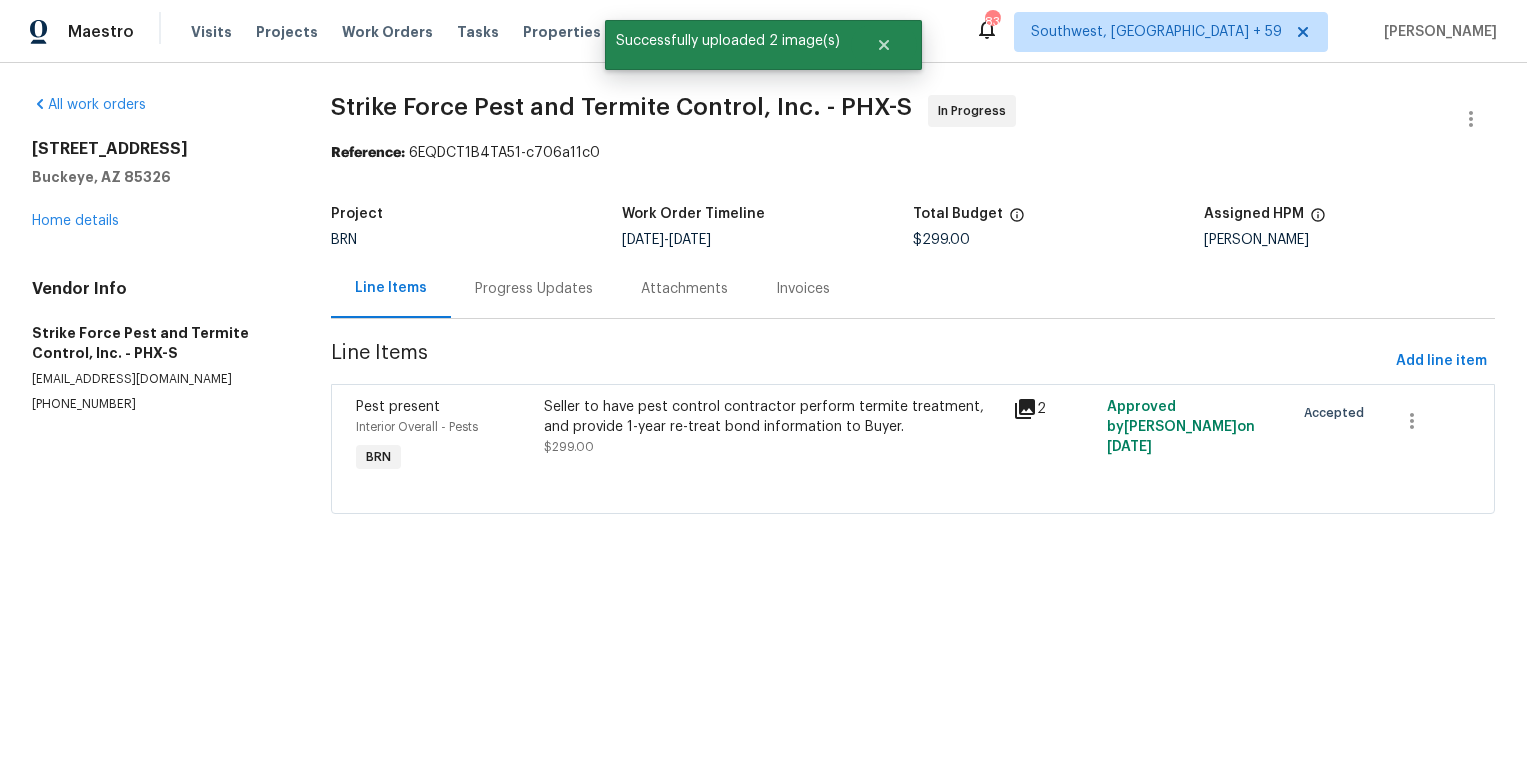 click on "Progress Updates" at bounding box center [534, 288] 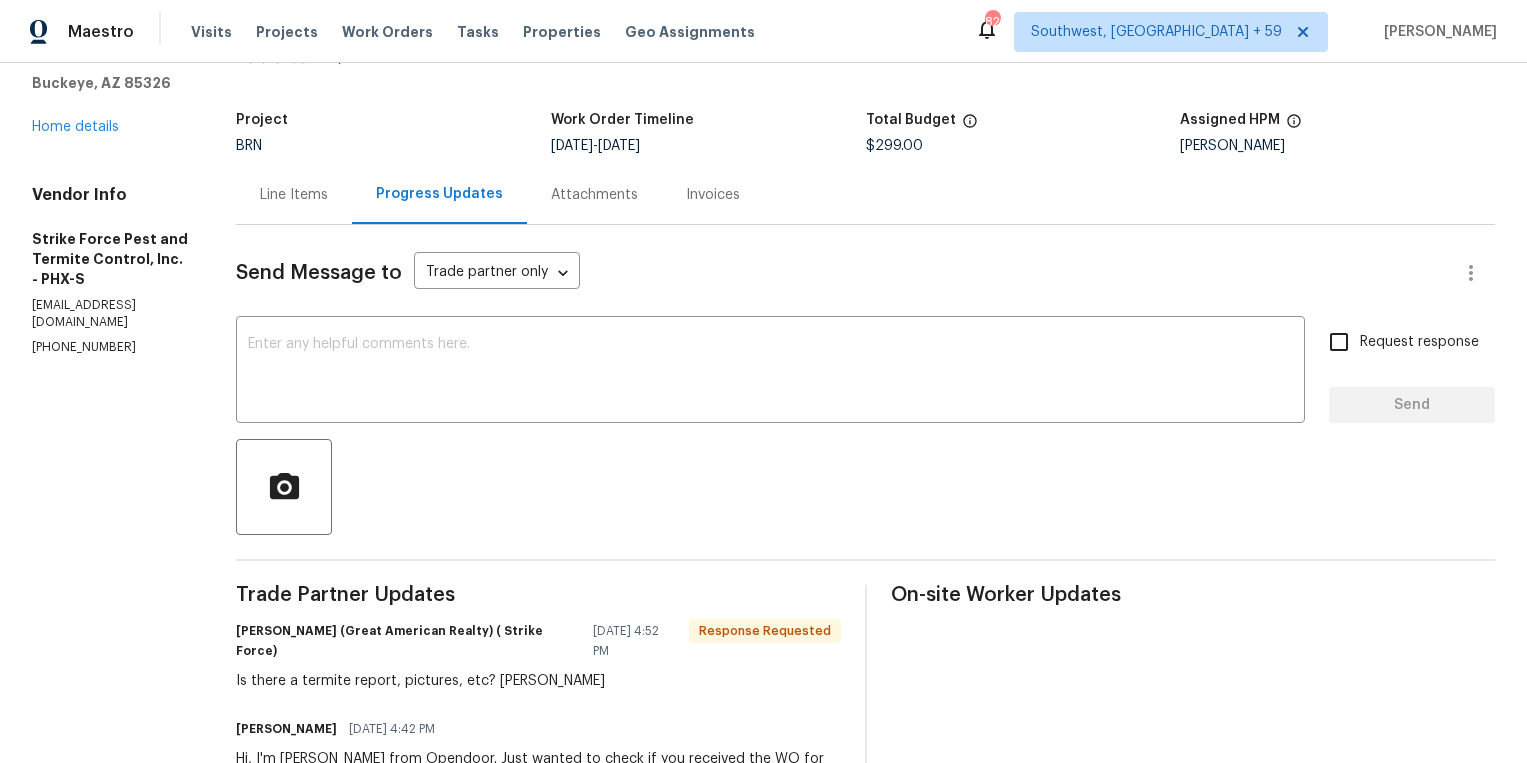 scroll, scrollTop: 96, scrollLeft: 0, axis: vertical 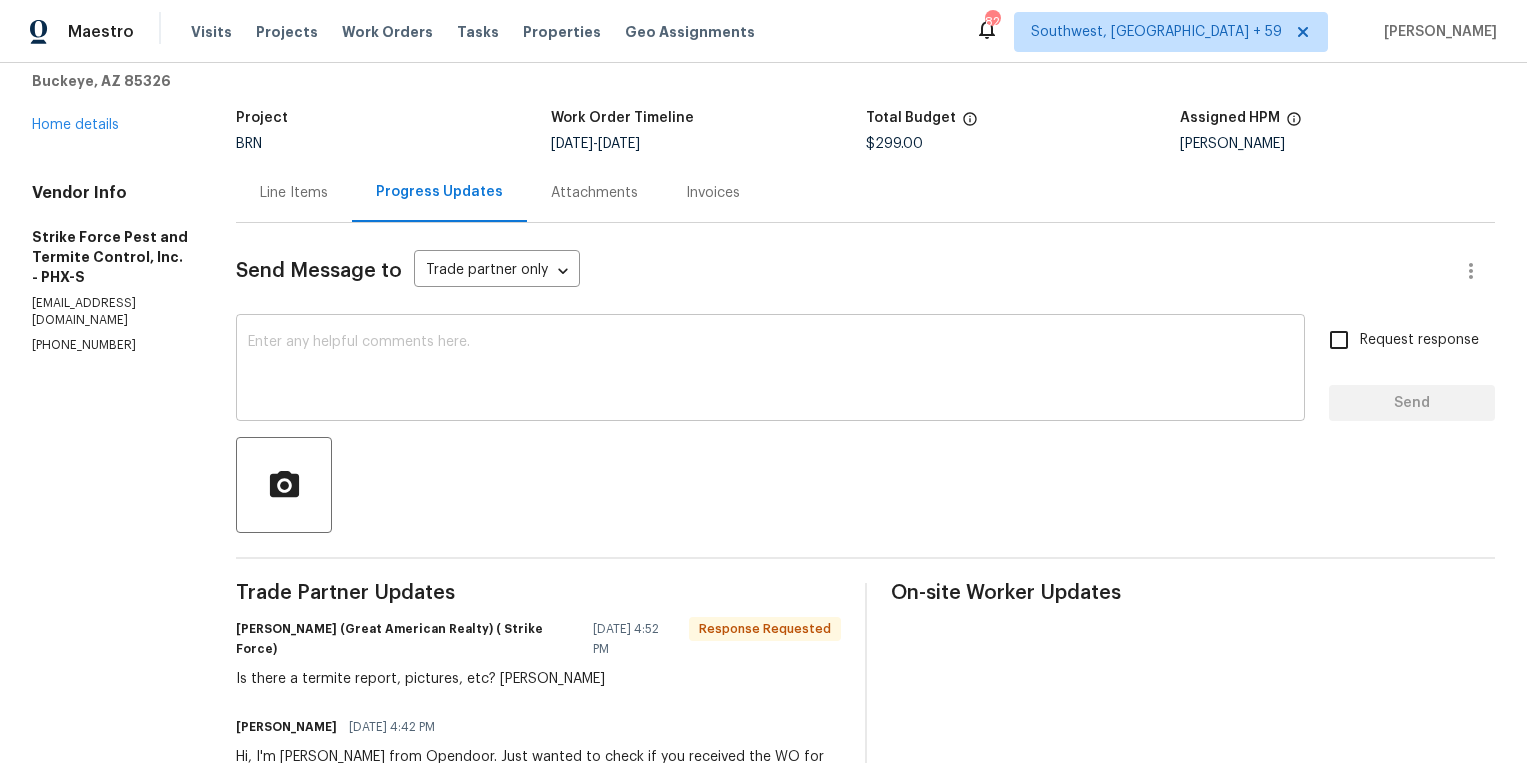 click at bounding box center [770, 370] 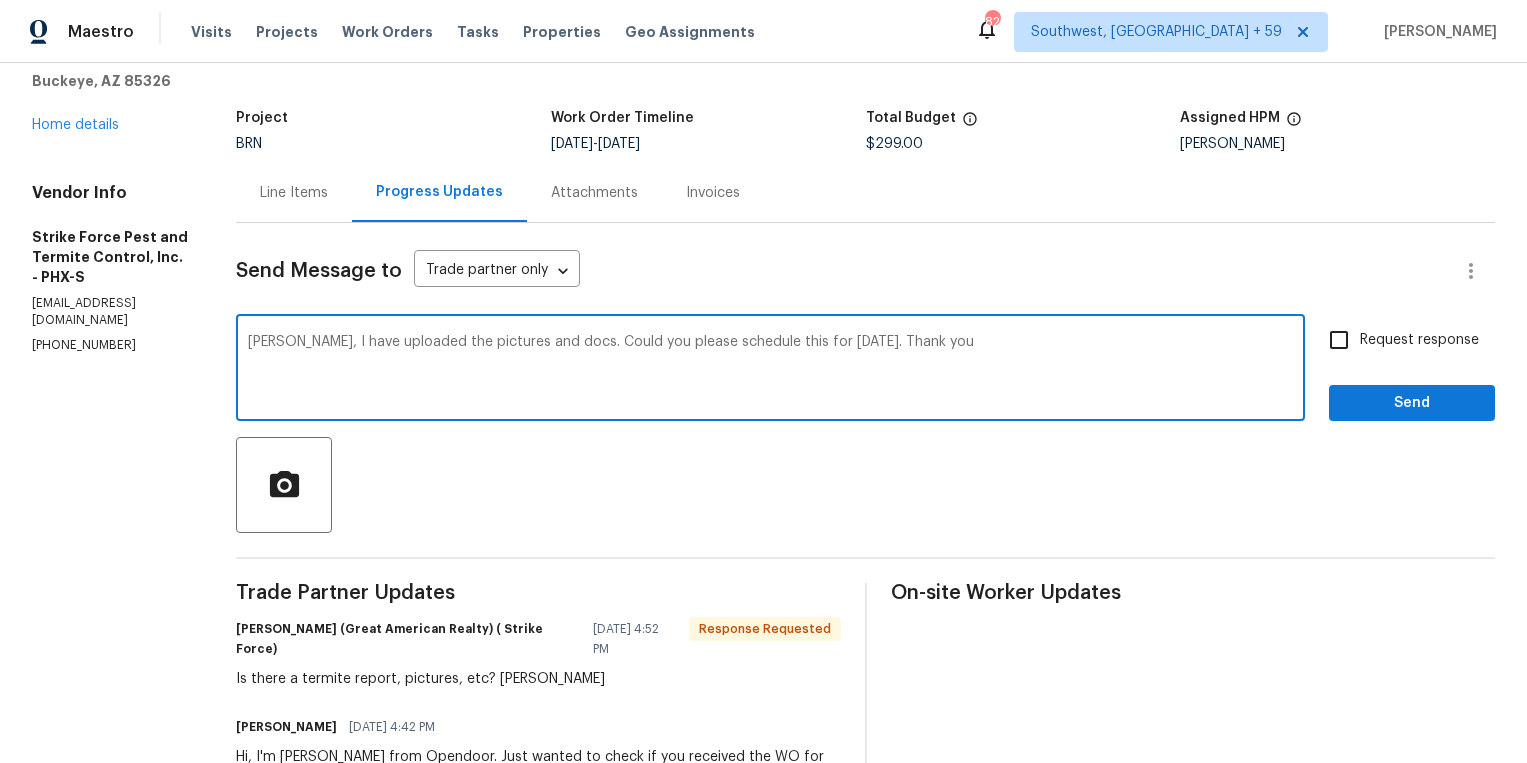 type on "Jimmy, I have uploaded the pictures and docs. Could you please schedule this for today. Thank you" 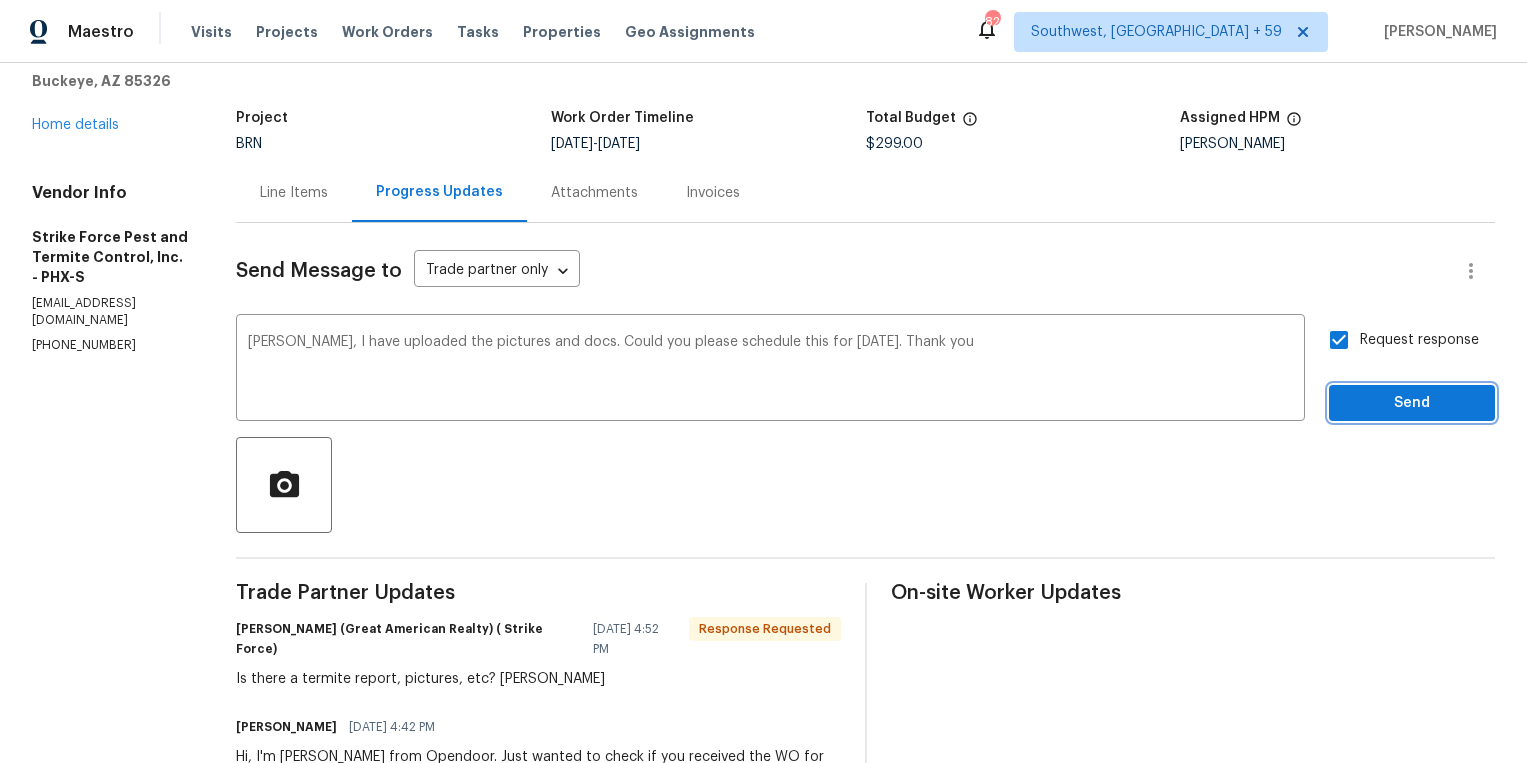 click on "Send" at bounding box center [1412, 403] 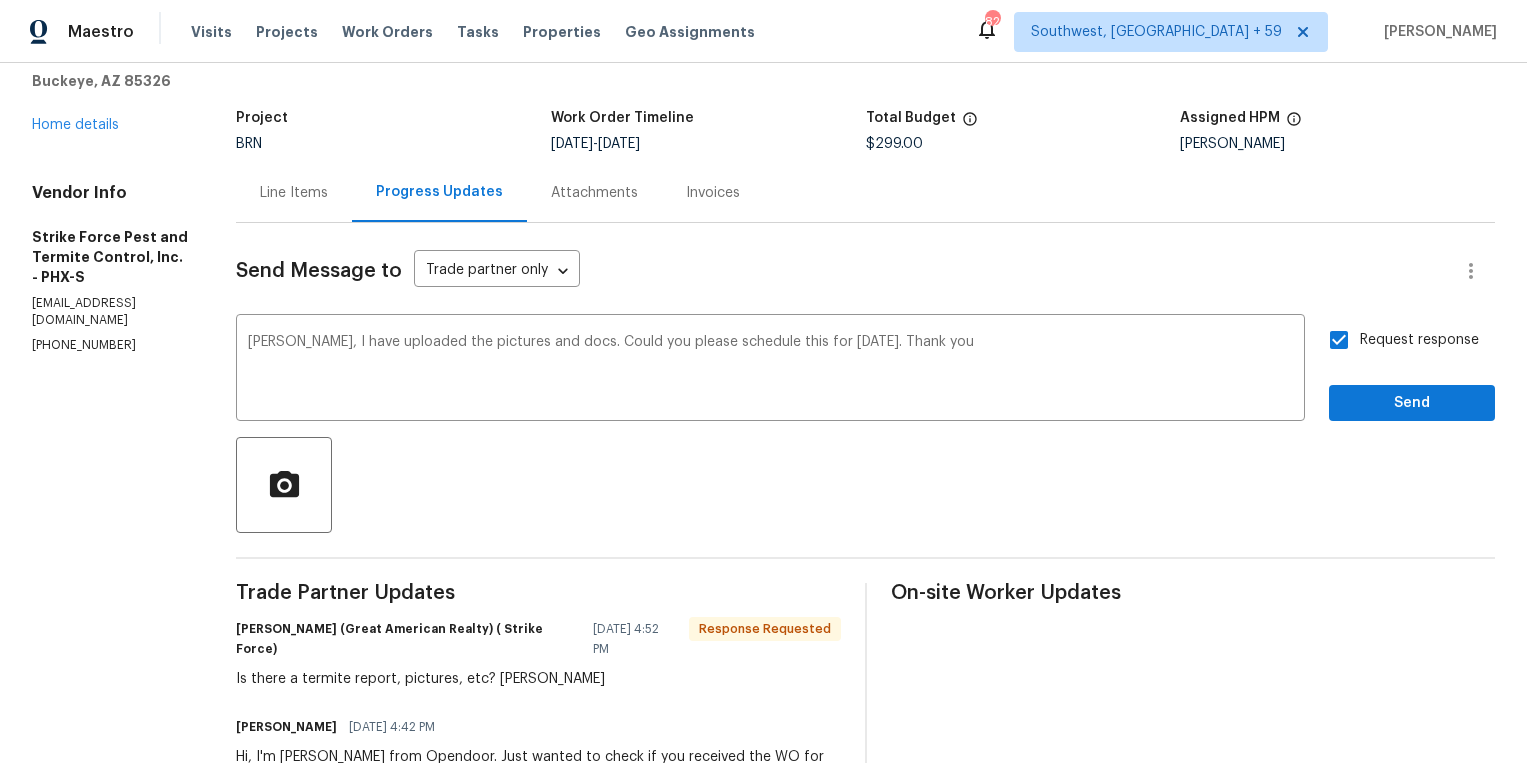 scroll, scrollTop: 0, scrollLeft: 0, axis: both 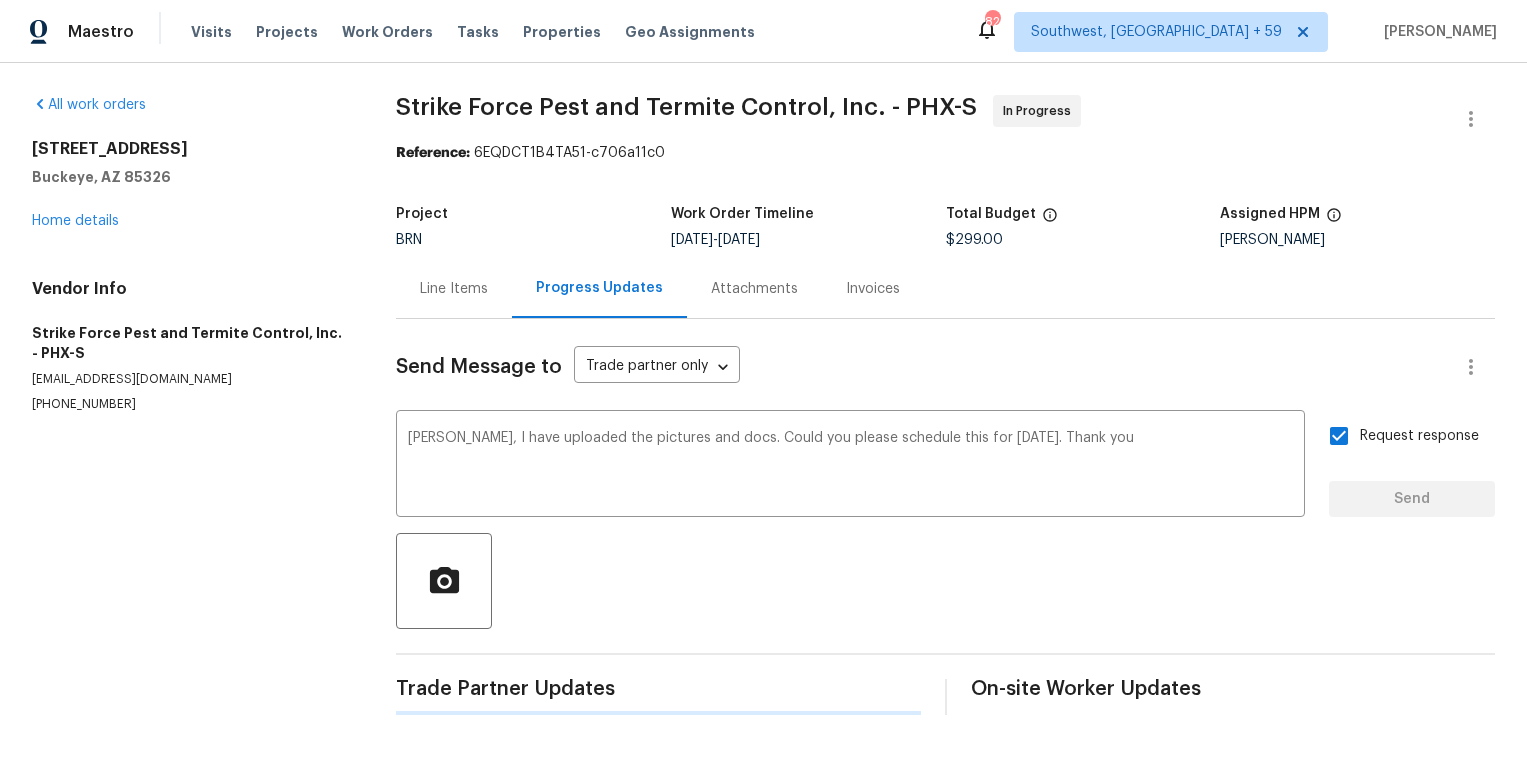 type 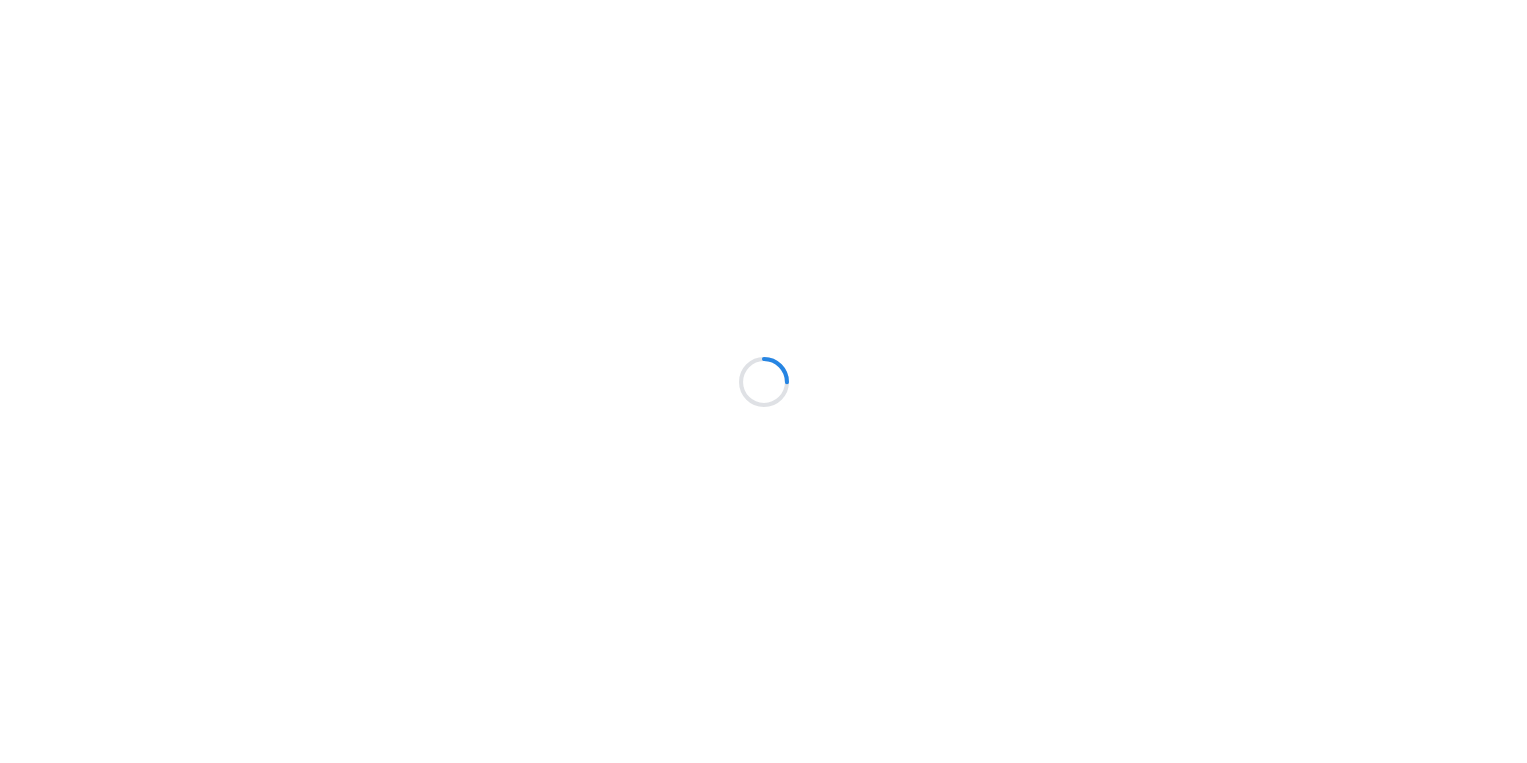 scroll, scrollTop: 0, scrollLeft: 0, axis: both 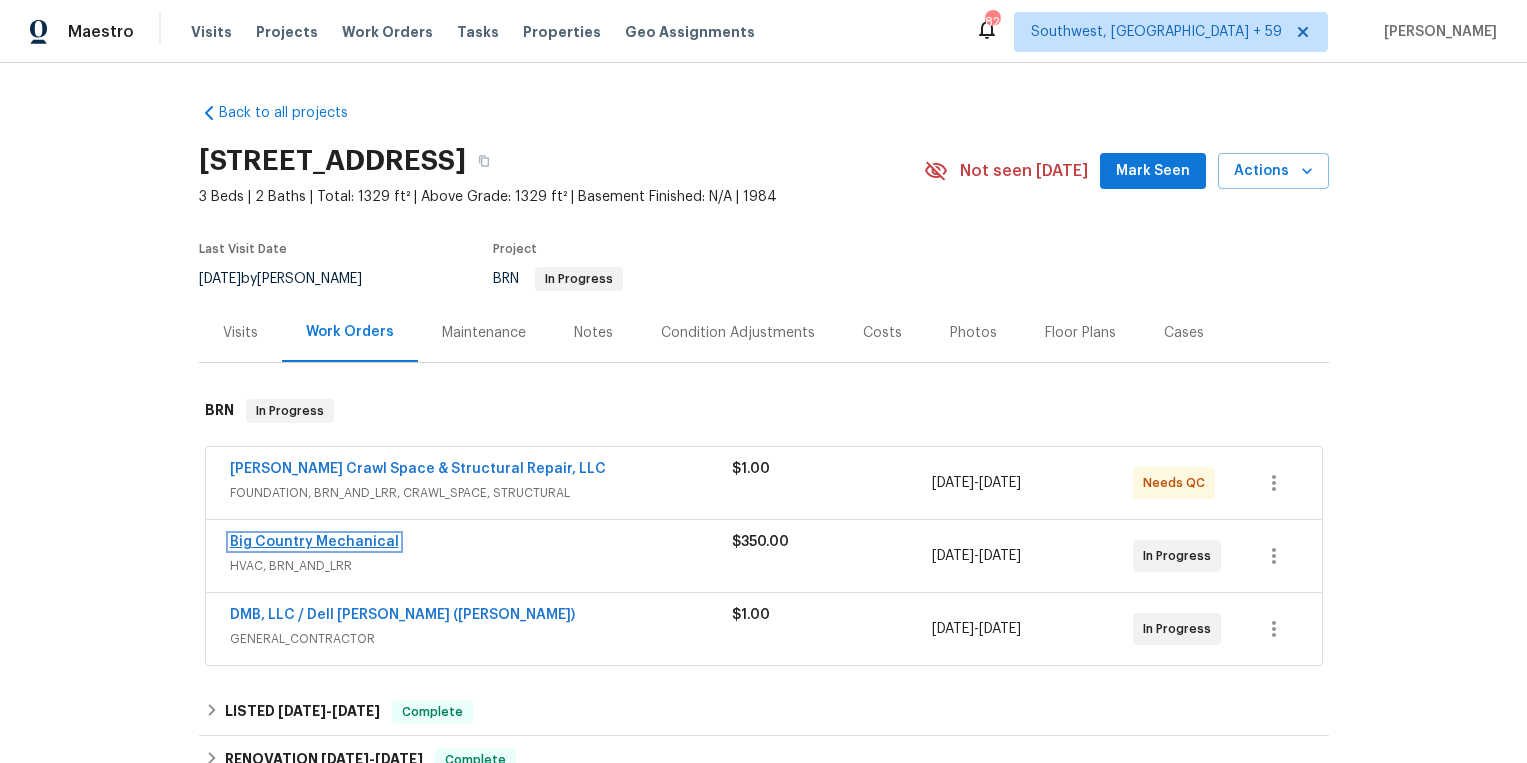 click on "Big Country Mechanical" at bounding box center (314, 542) 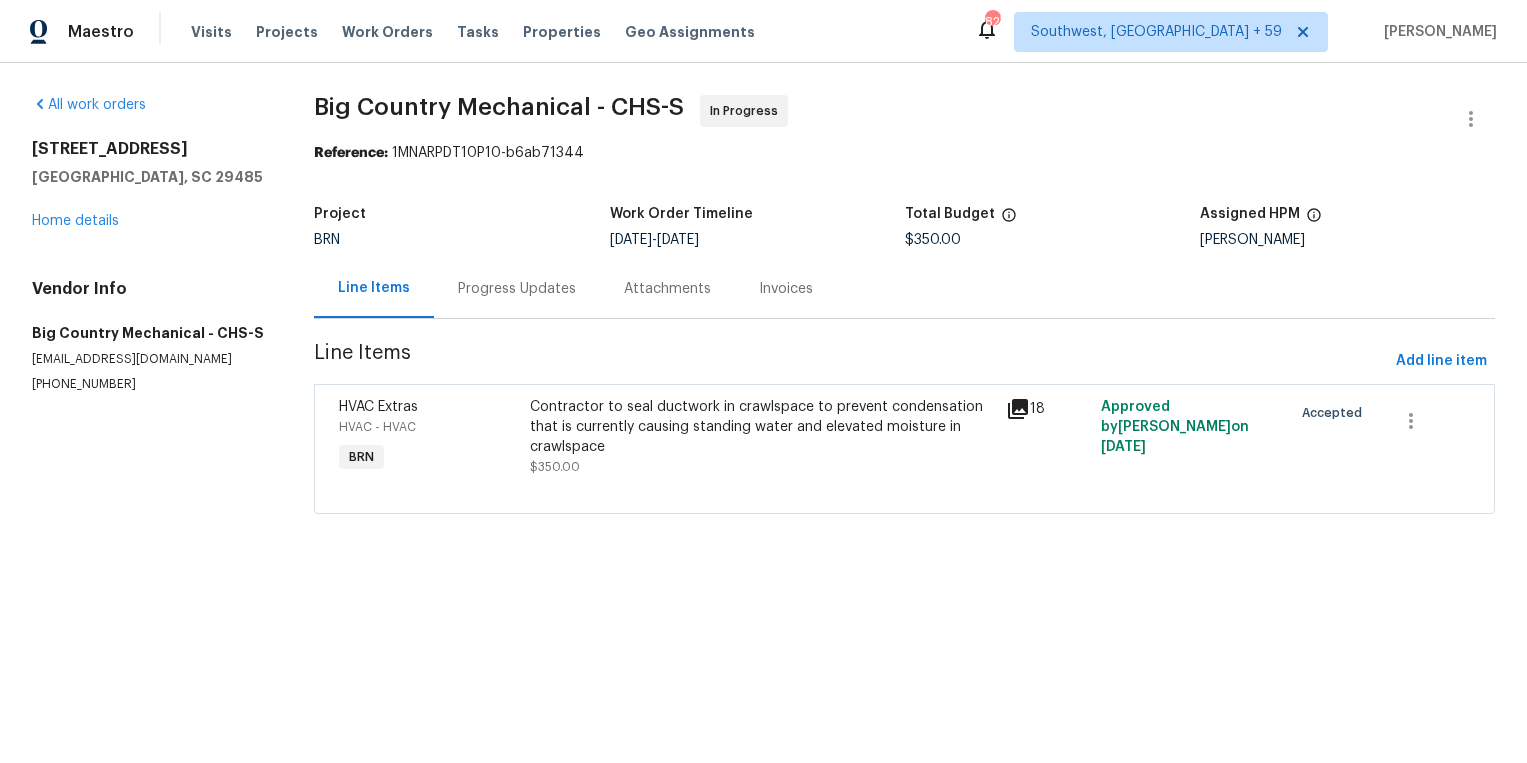 click on "Contractor to seal ductwork in crawlspace to prevent condensation that is currently causing standing water and elevated moisture in crawlspace" at bounding box center (762, 427) 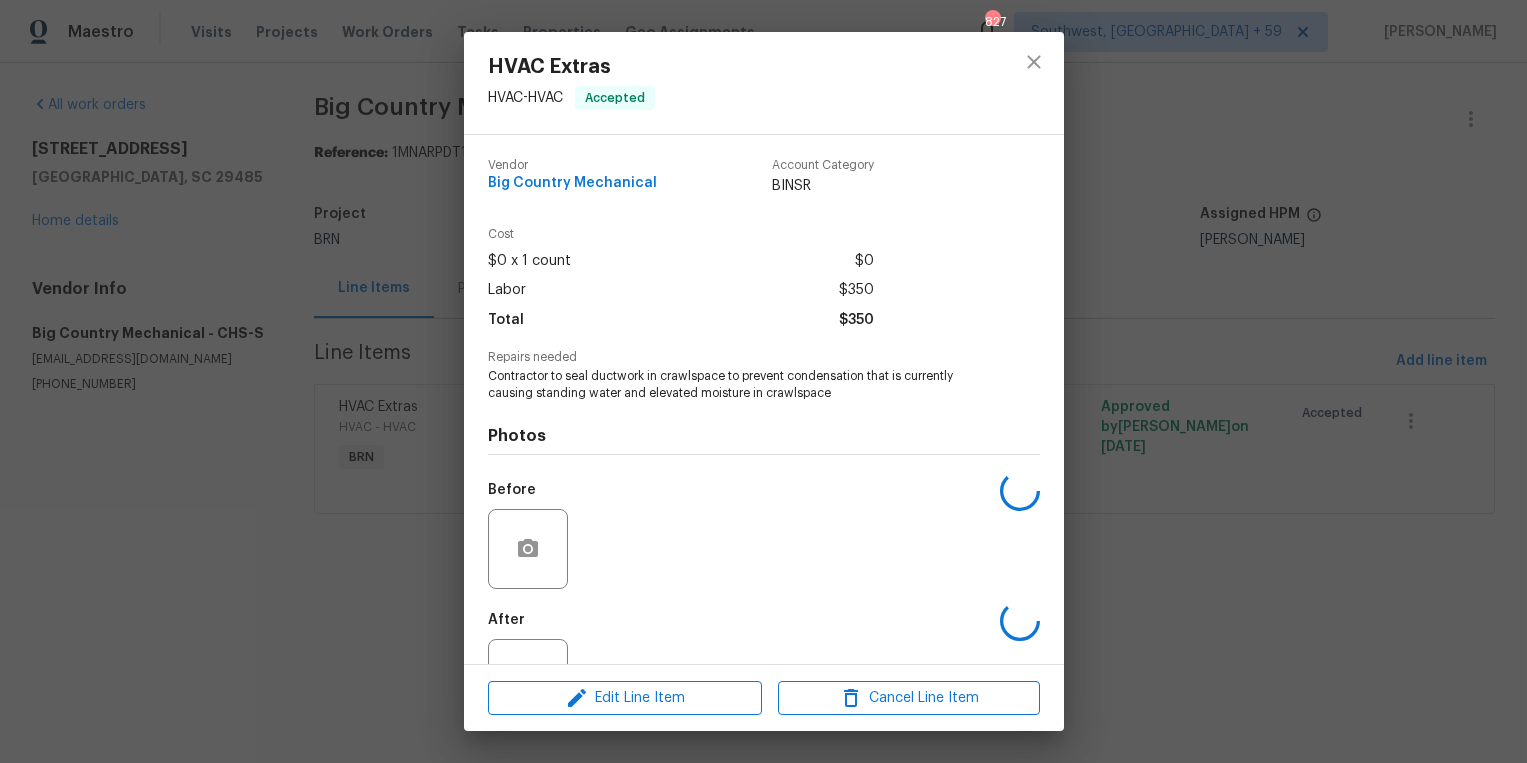 scroll, scrollTop: 75, scrollLeft: 0, axis: vertical 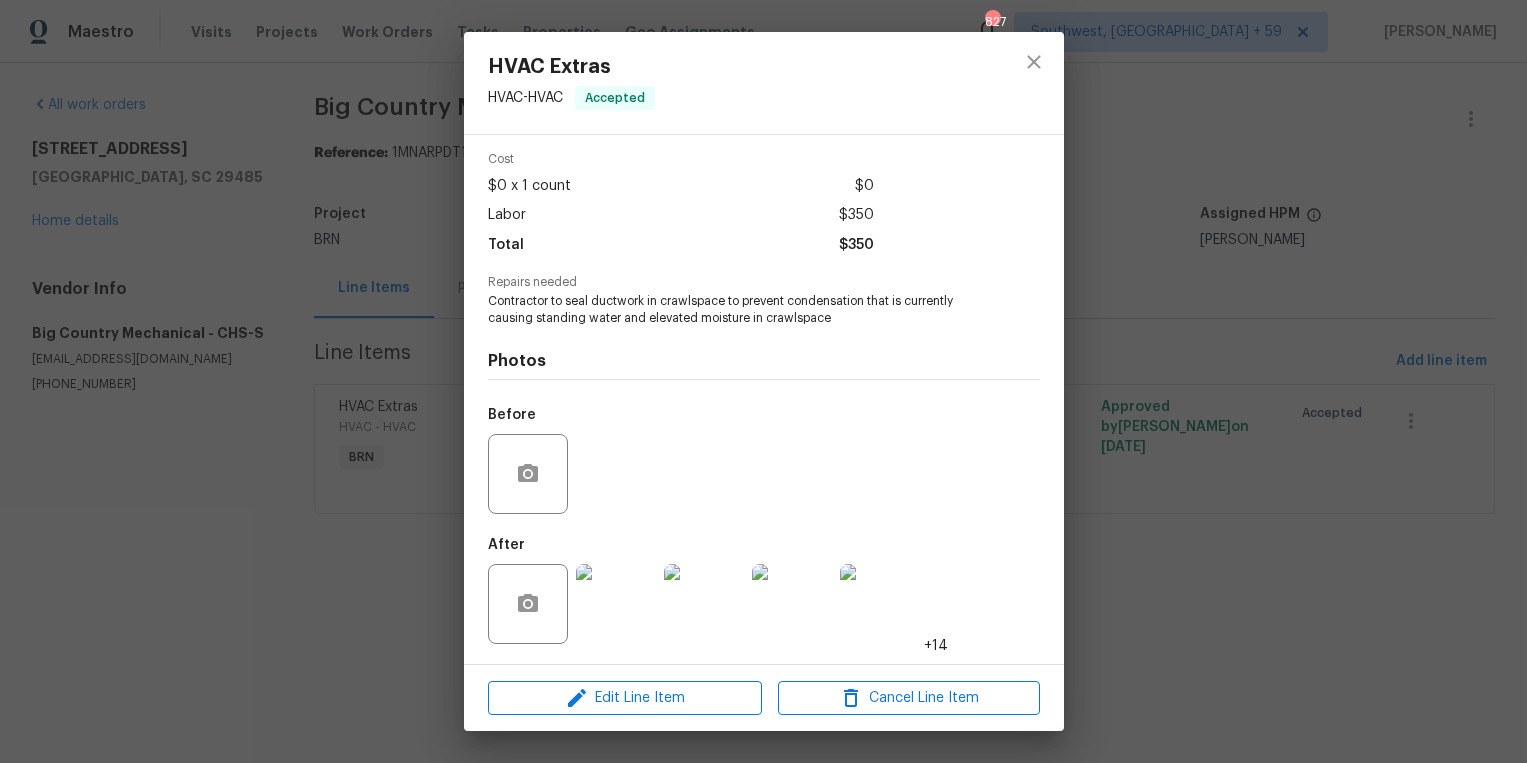 click at bounding box center [616, 604] 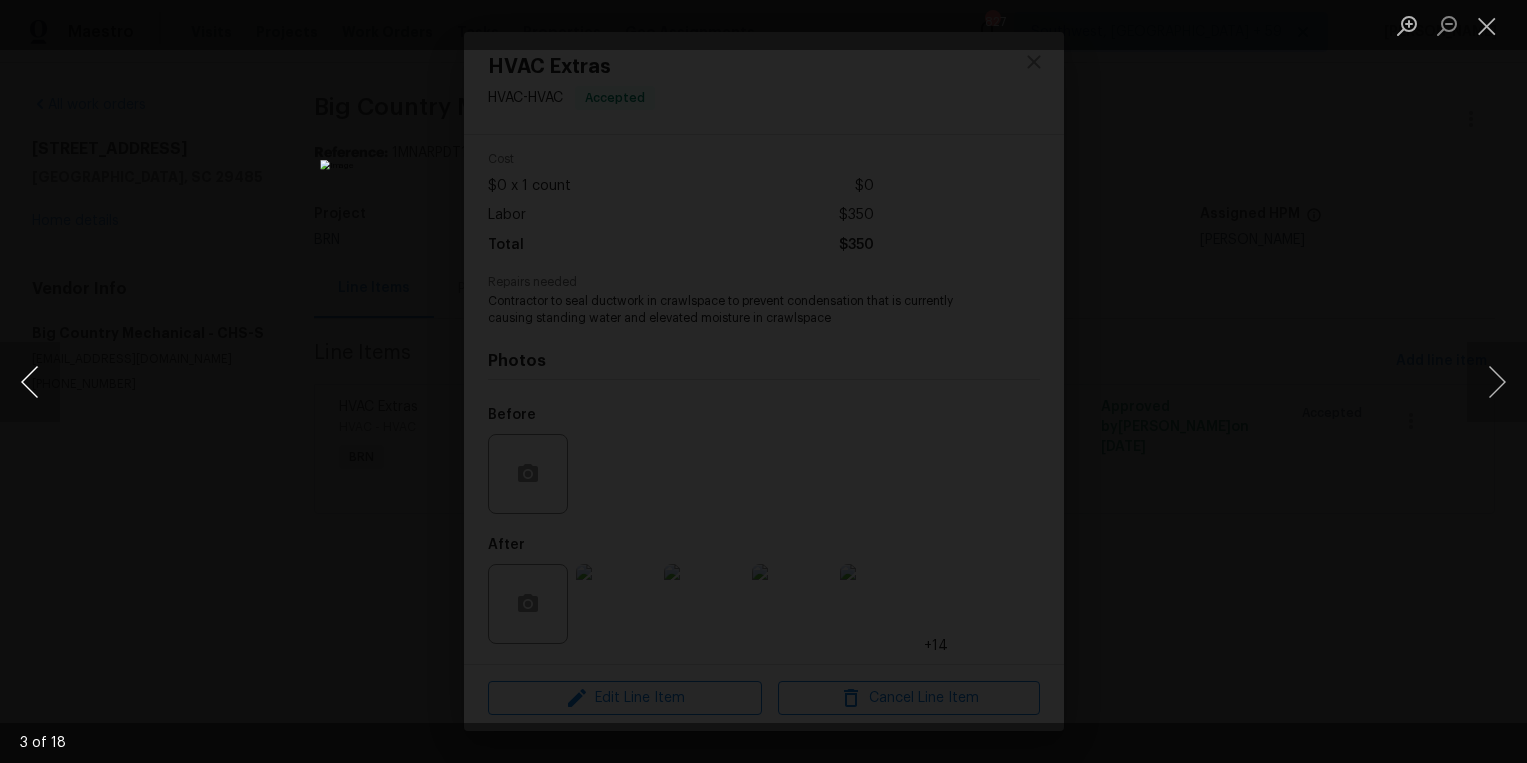 click at bounding box center [30, 382] 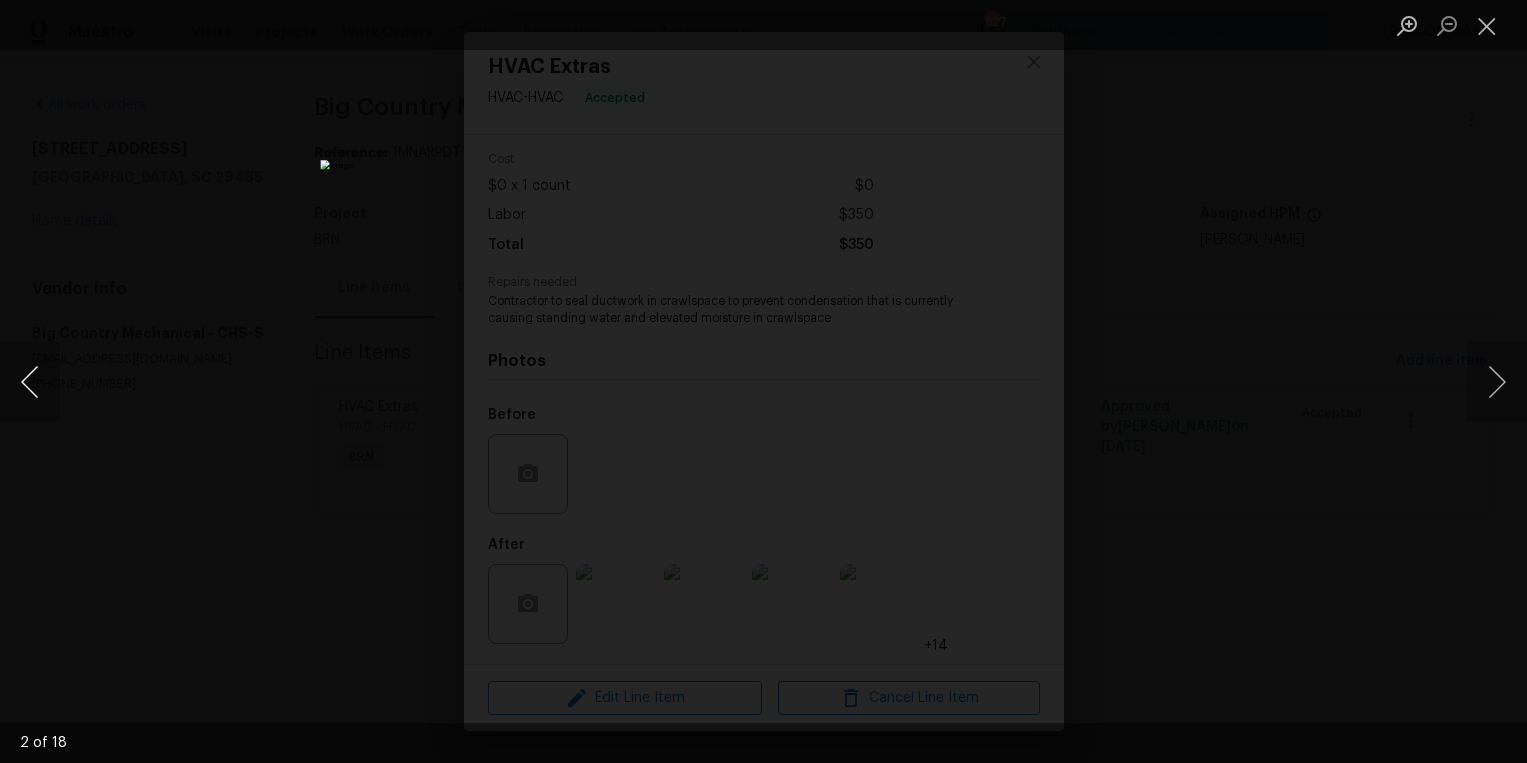 click at bounding box center (30, 382) 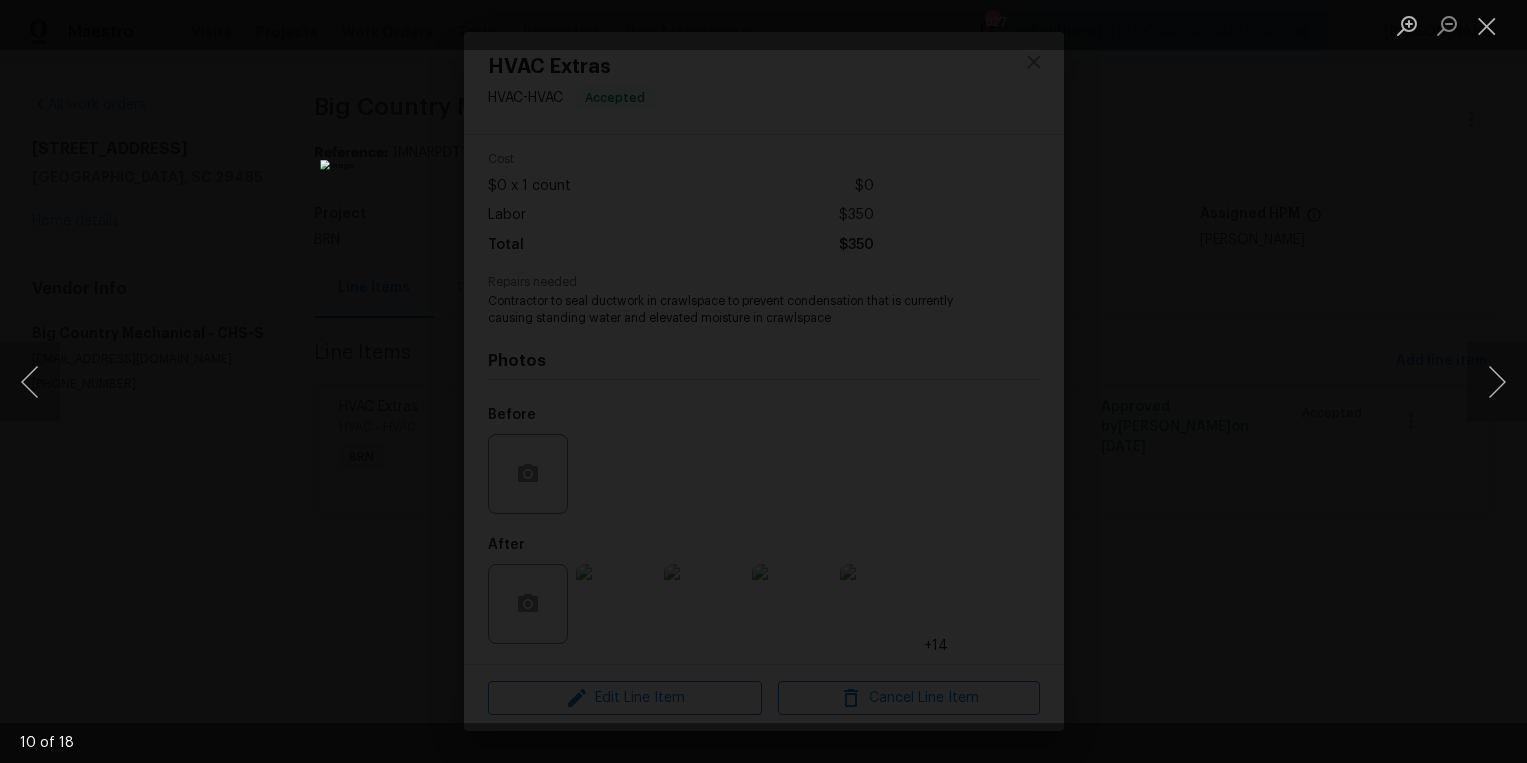 click at bounding box center (763, 381) 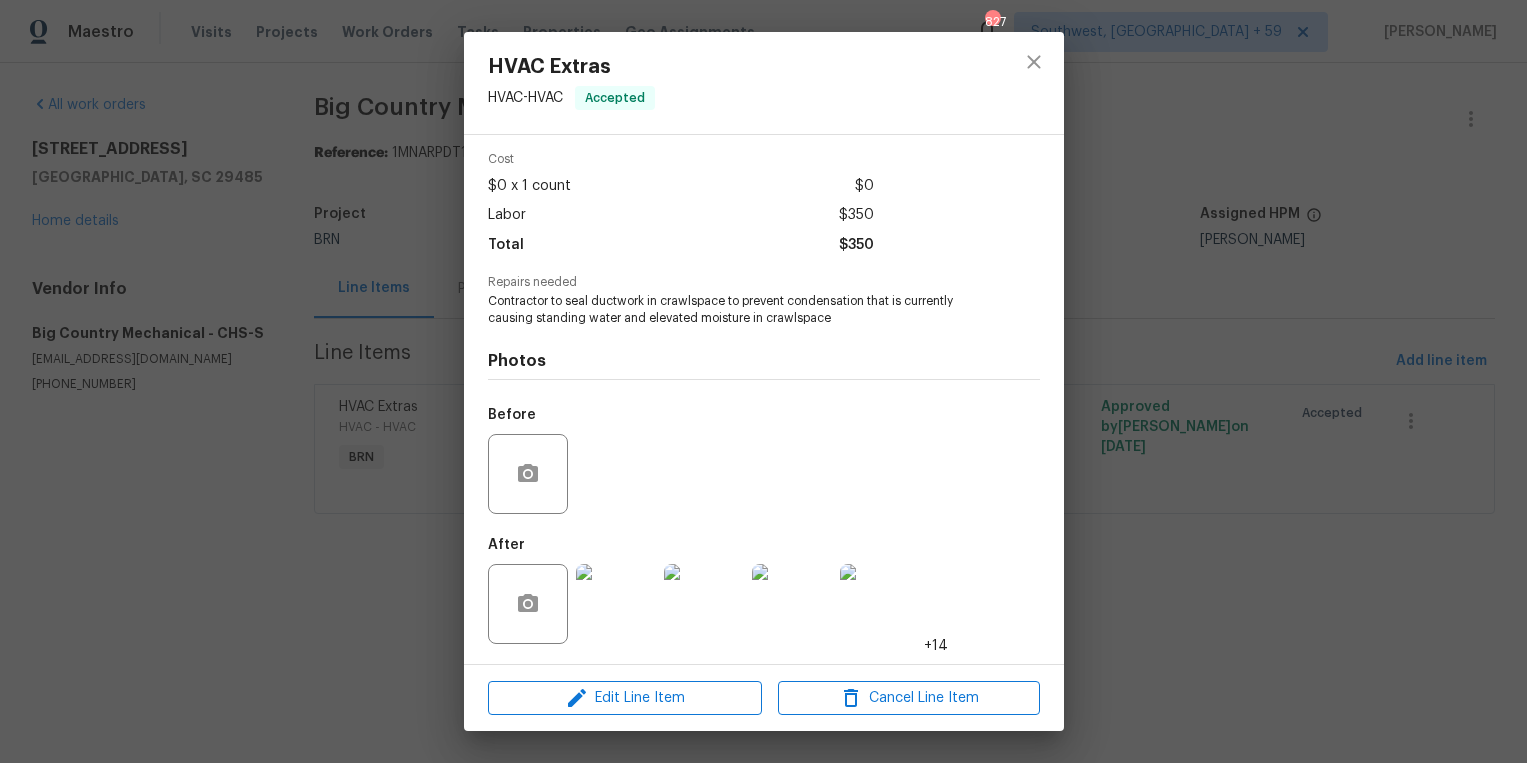 click on "HVAC Extras HVAC  -  HVAC Accepted Vendor Big Country Mechanical Account Category BINSR Cost $0 x 1 count $0 Labor $350 Total $350 Repairs needed Contractor to seal ductwork in crawlspace to prevent condensation that is currently causing standing water and elevated moisture in crawlspace Photos Before After  +14  Edit Line Item  Cancel Line Item" at bounding box center [763, 381] 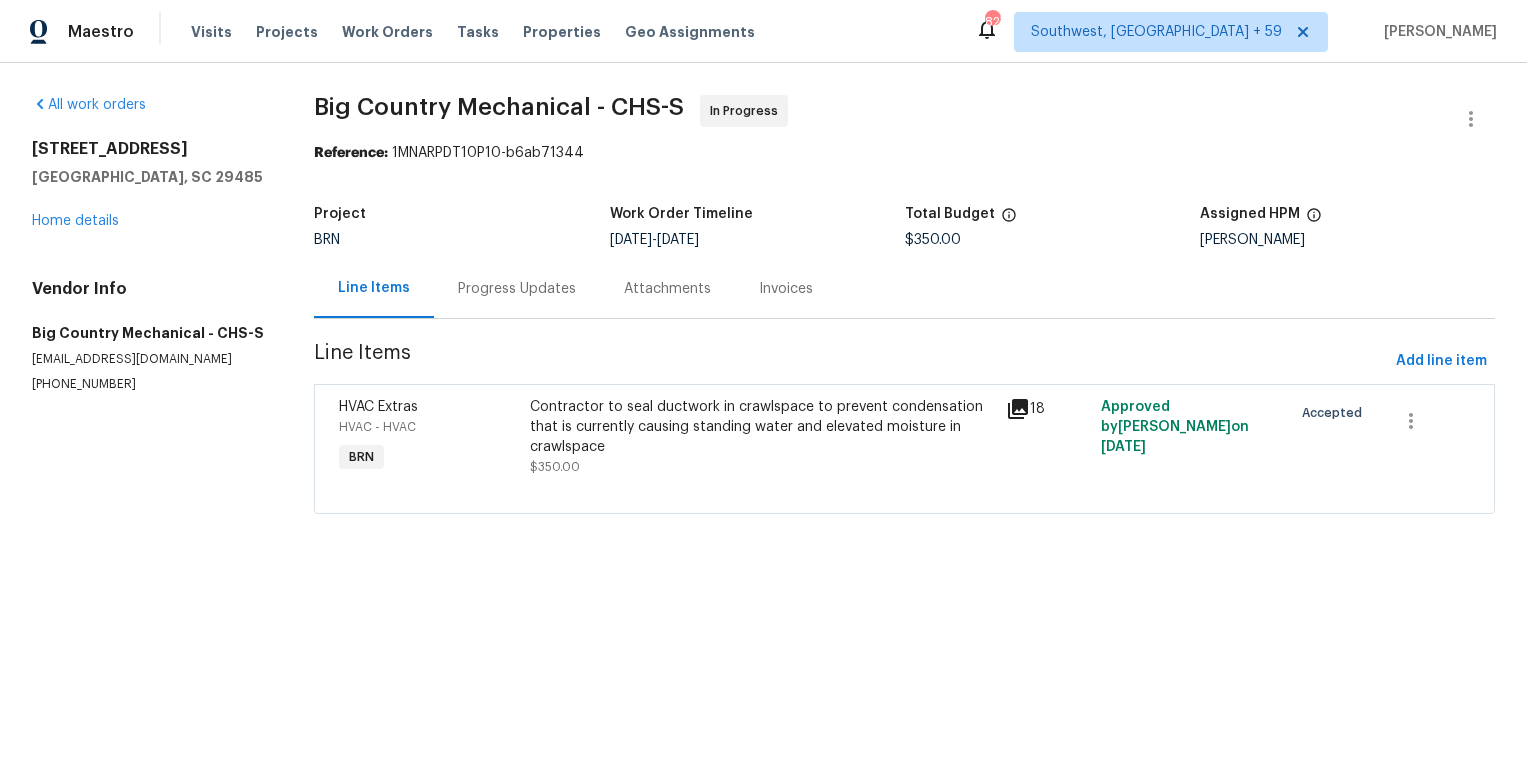 click on "Progress Updates" at bounding box center (517, 289) 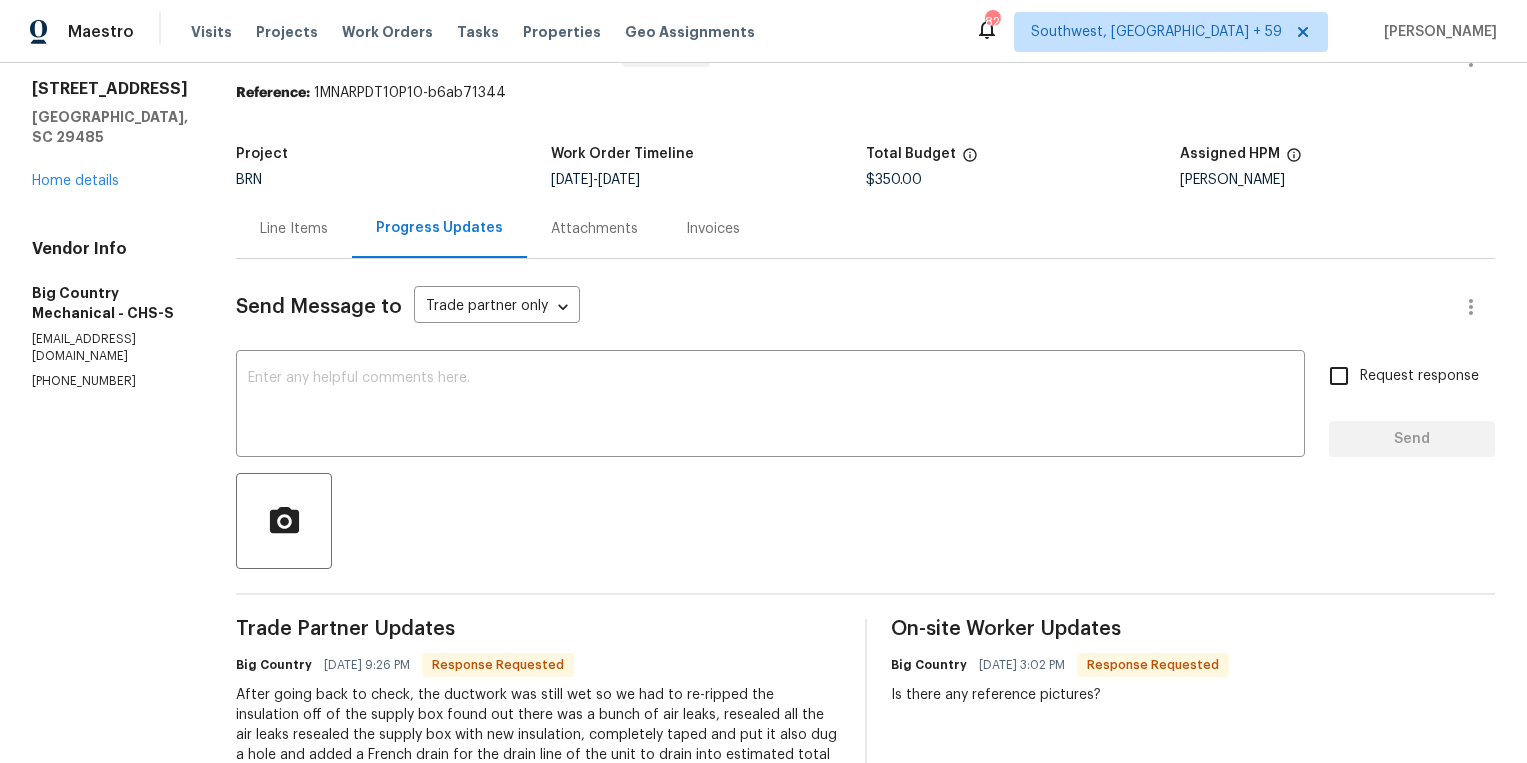 scroll, scrollTop: 50, scrollLeft: 0, axis: vertical 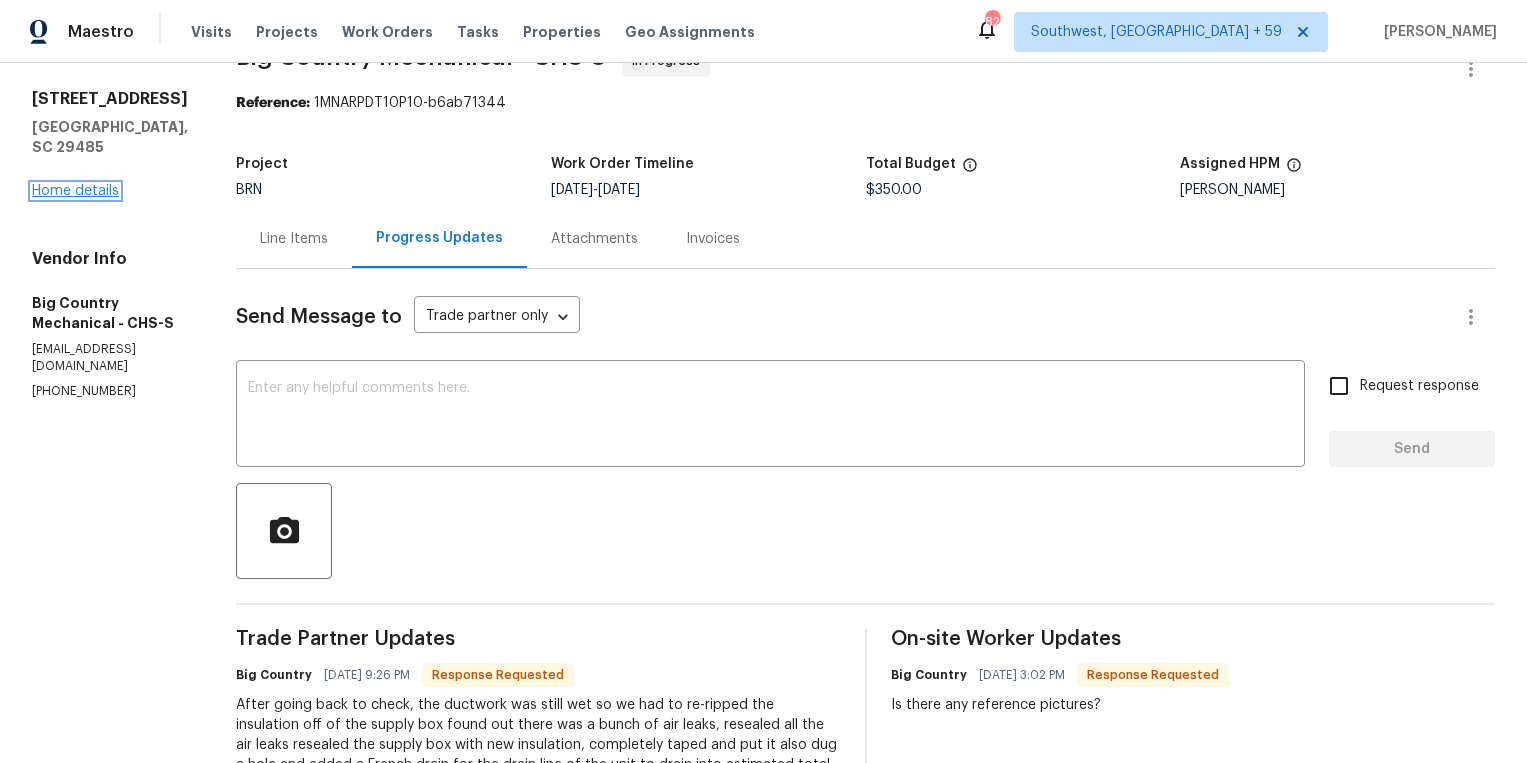 click on "Home details" at bounding box center (75, 191) 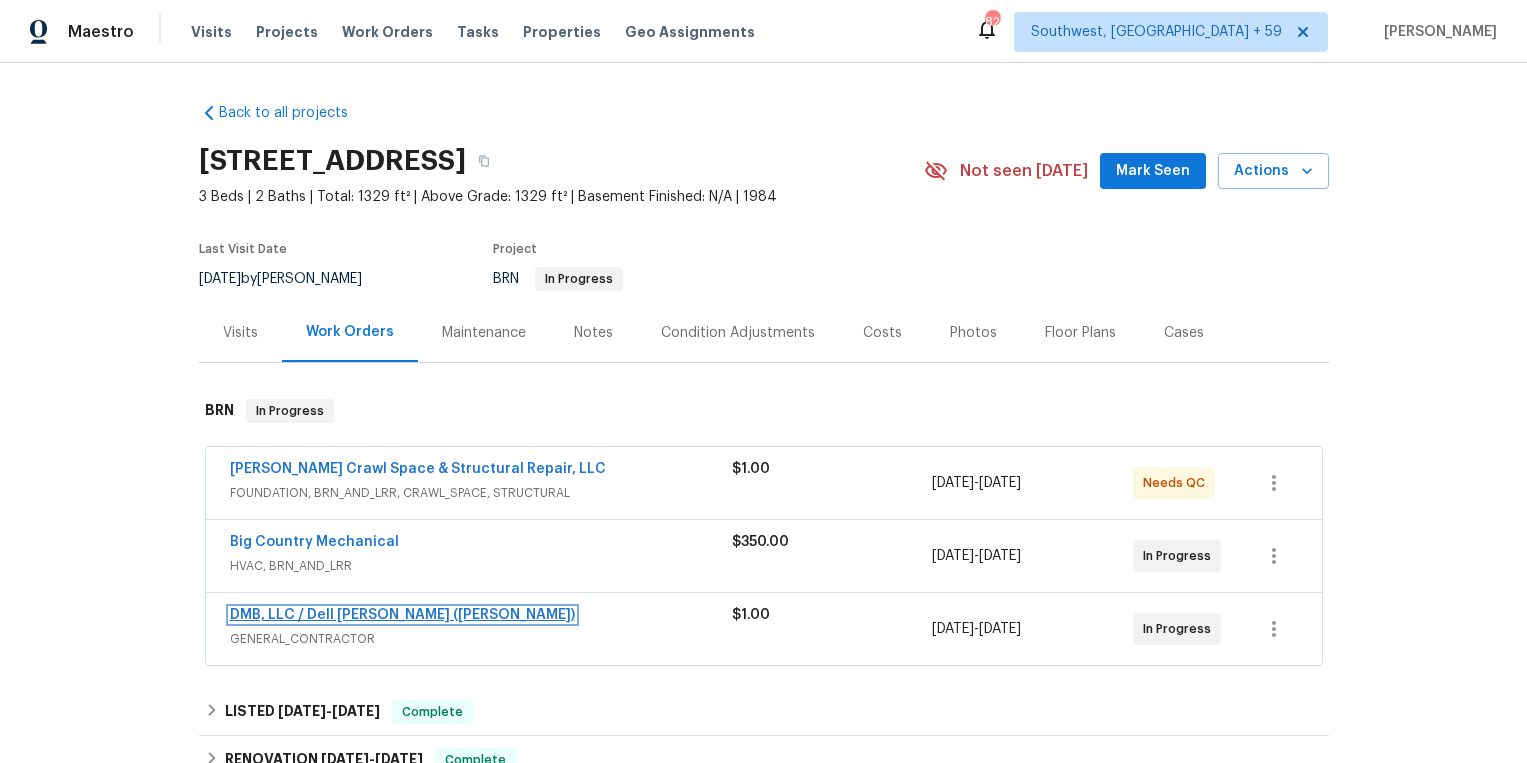 click on "DMB, LLC / Dell [PERSON_NAME] ([PERSON_NAME])" at bounding box center (402, 615) 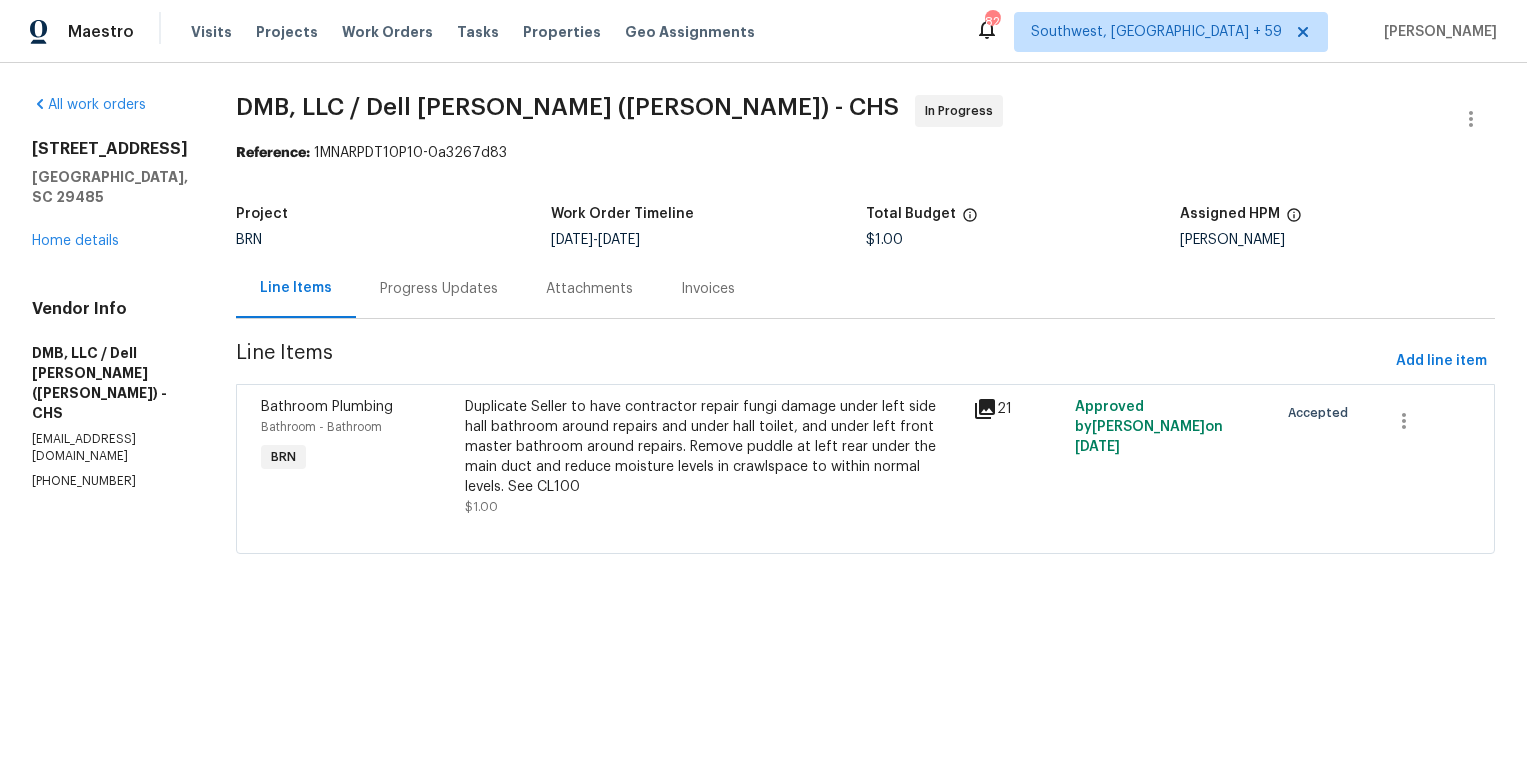 click on "Progress Updates" at bounding box center (439, 289) 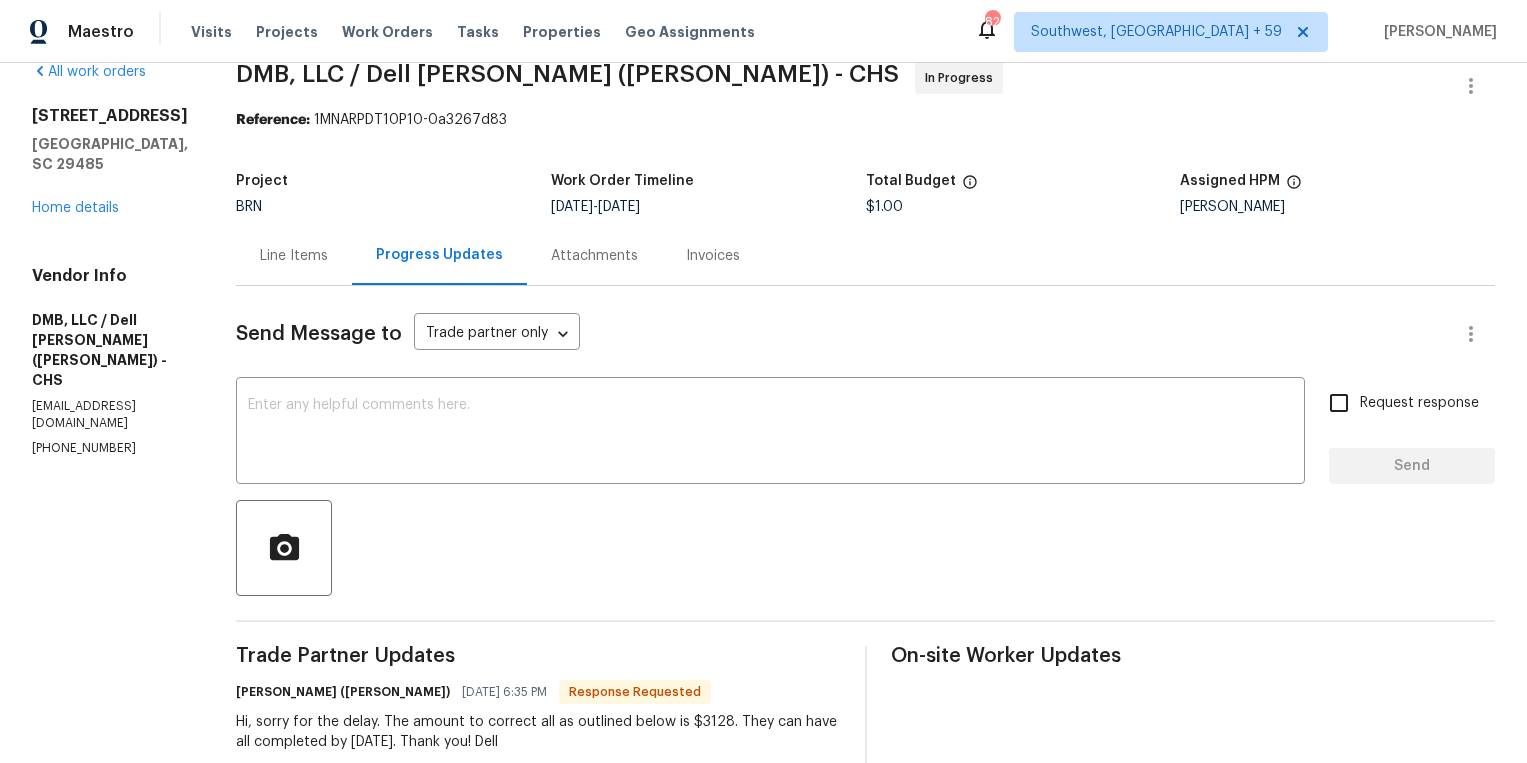 scroll, scrollTop: 0, scrollLeft: 0, axis: both 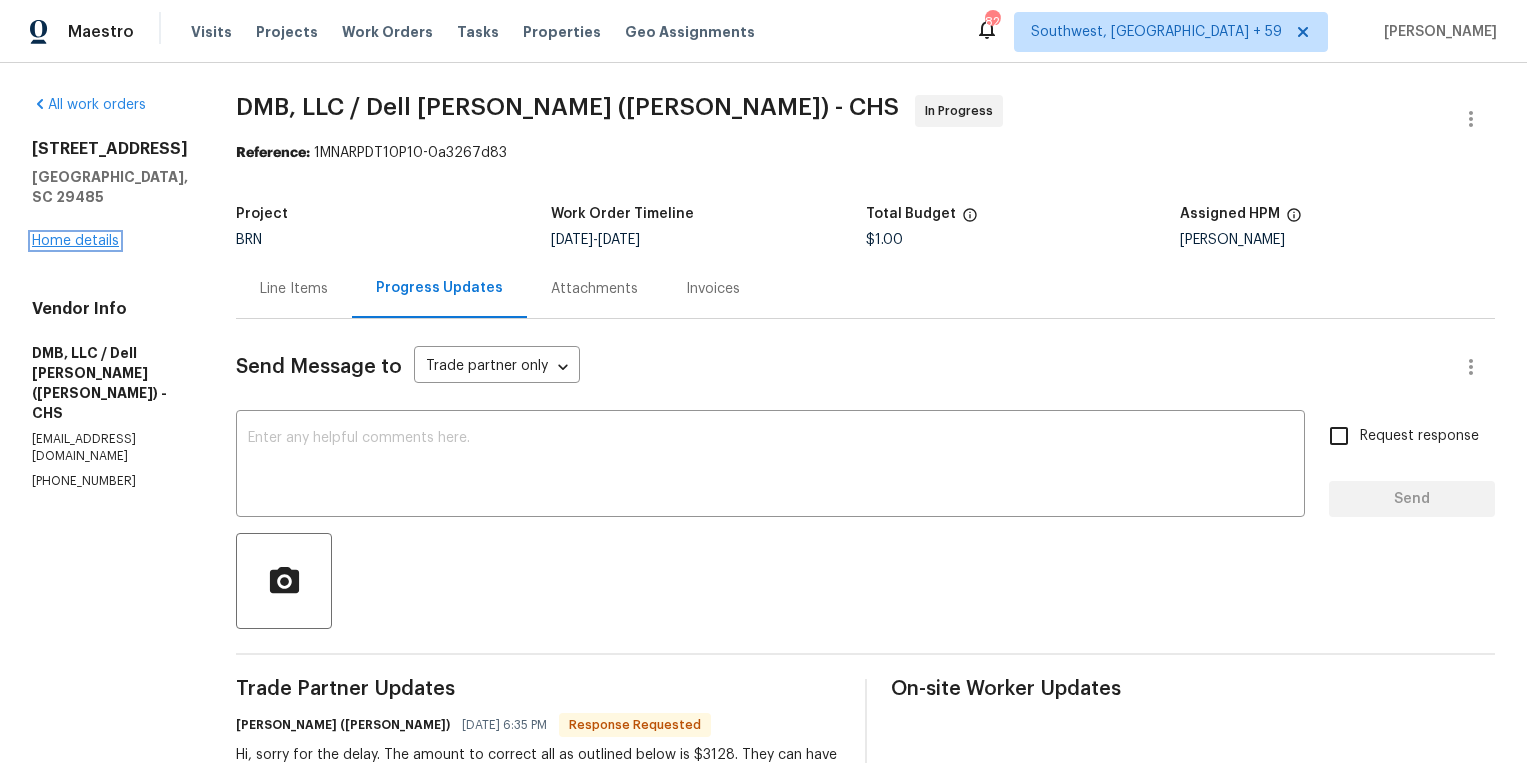 click on "Home details" at bounding box center (75, 241) 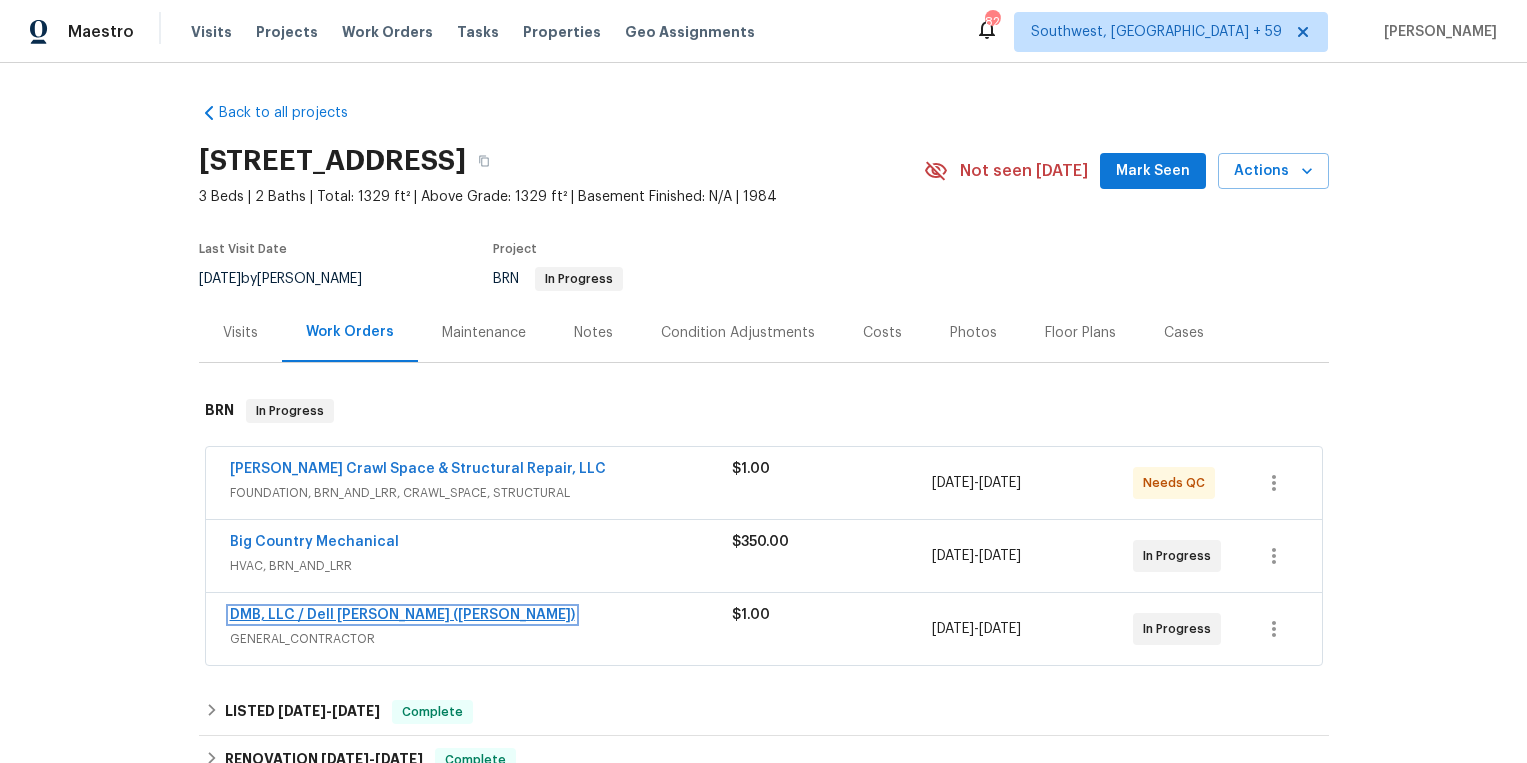 click on "DMB, LLC / Dell [PERSON_NAME] ([PERSON_NAME])" at bounding box center (402, 615) 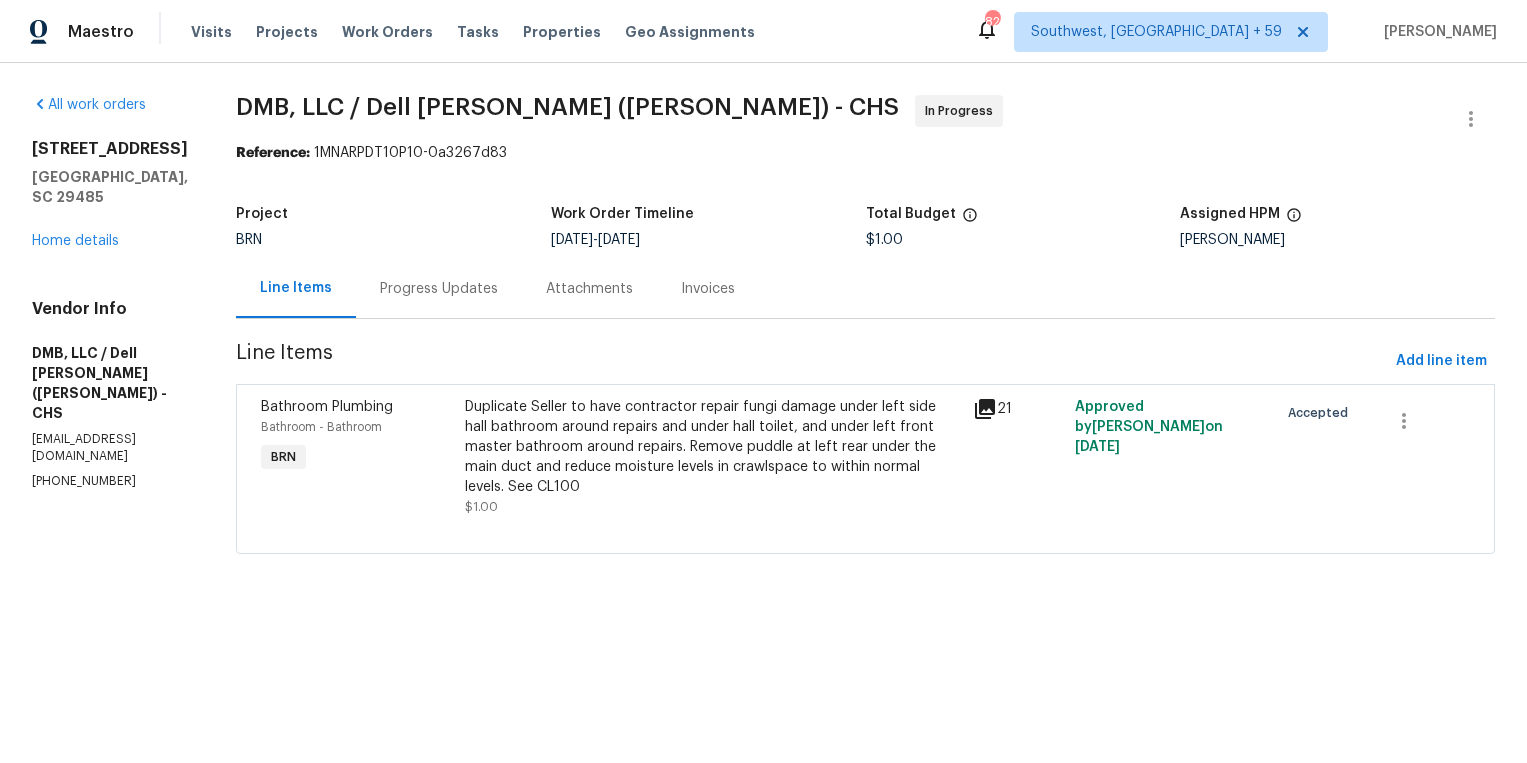 click on "Progress Updates" at bounding box center [439, 288] 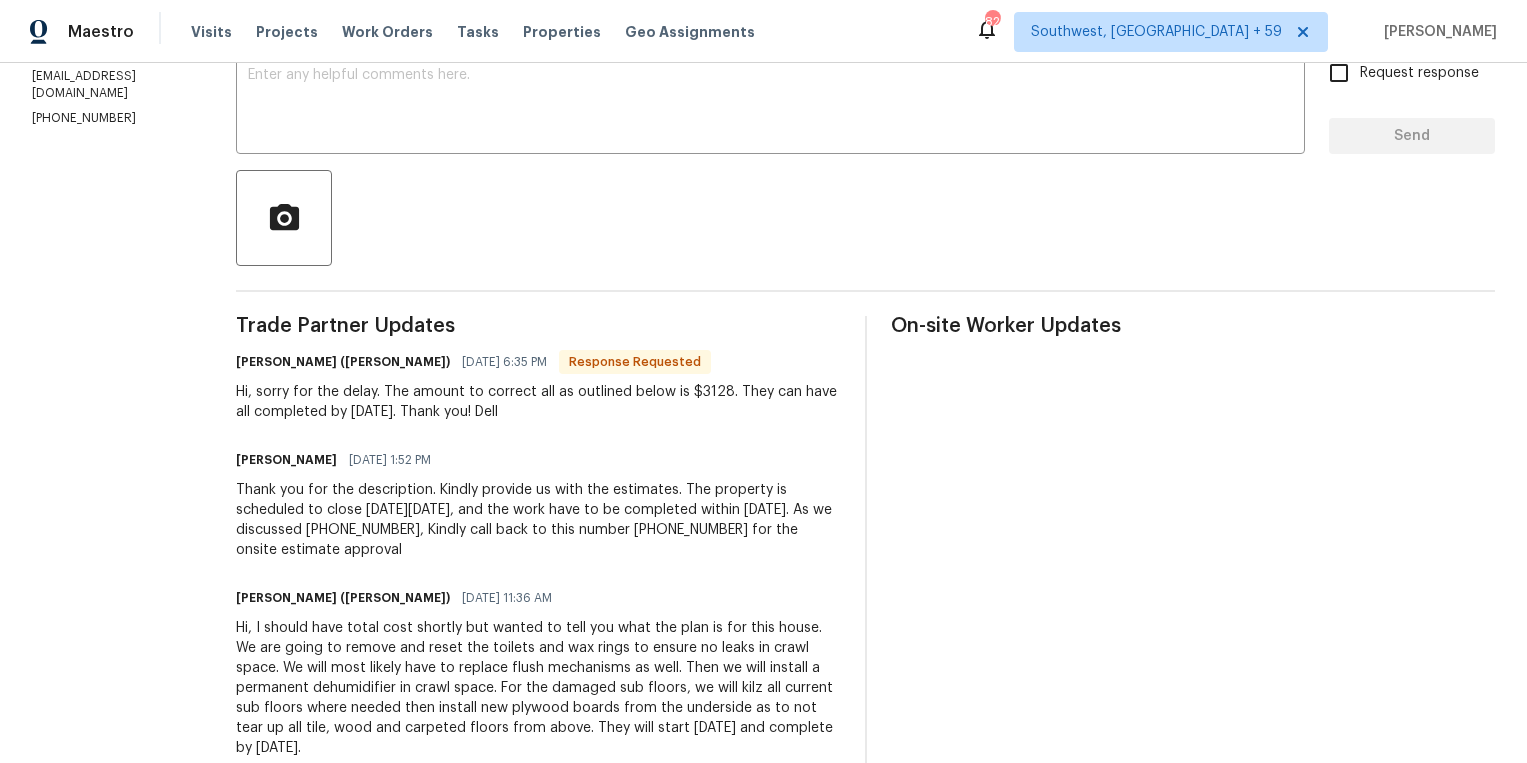scroll, scrollTop: 369, scrollLeft: 0, axis: vertical 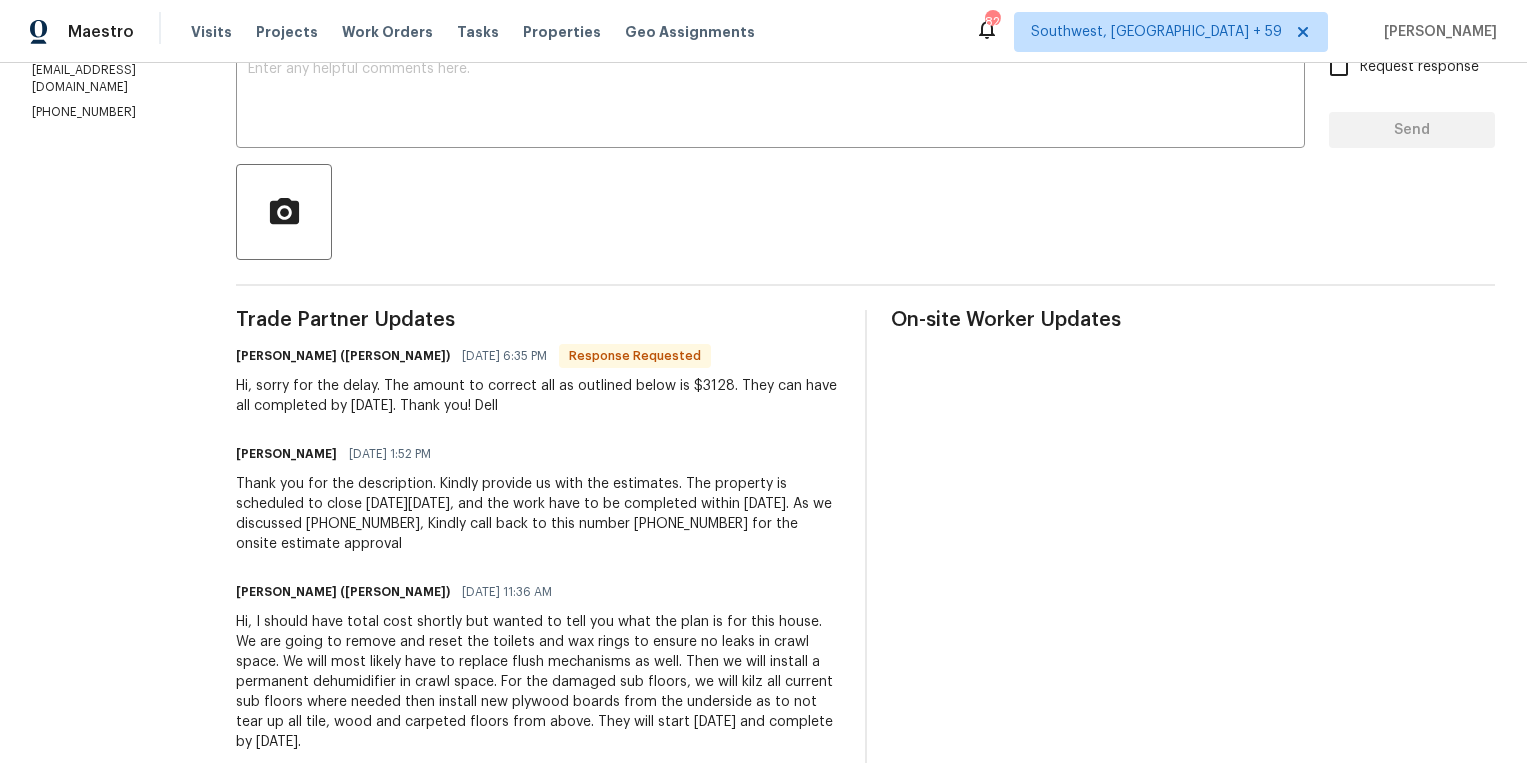 click on "Hi, sorry for the delay. The amount to correct all as outlined below is $3128.
They can have all completed by [DATE]. Thank you! Dell" at bounding box center [538, 396] 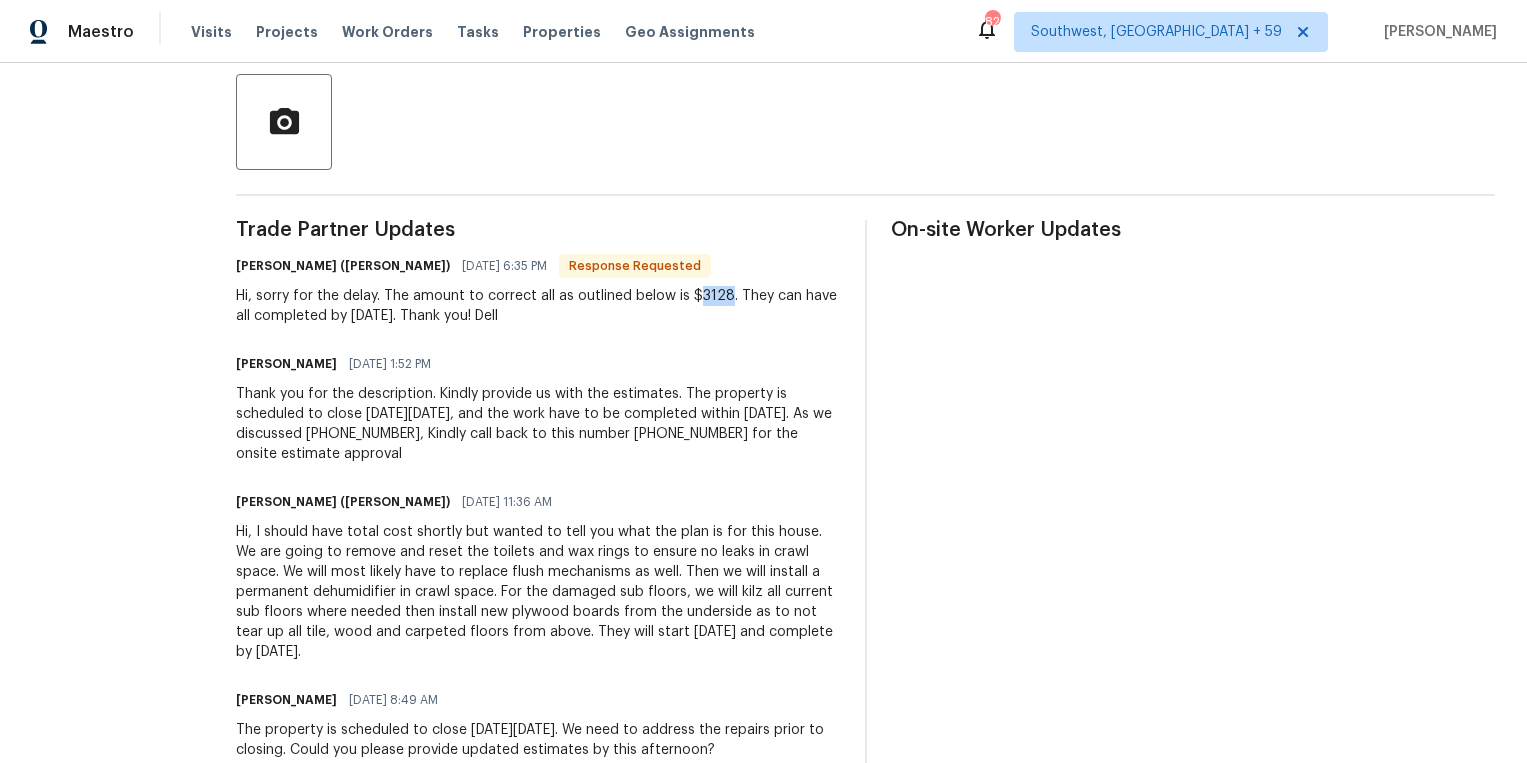 scroll, scrollTop: 467, scrollLeft: 0, axis: vertical 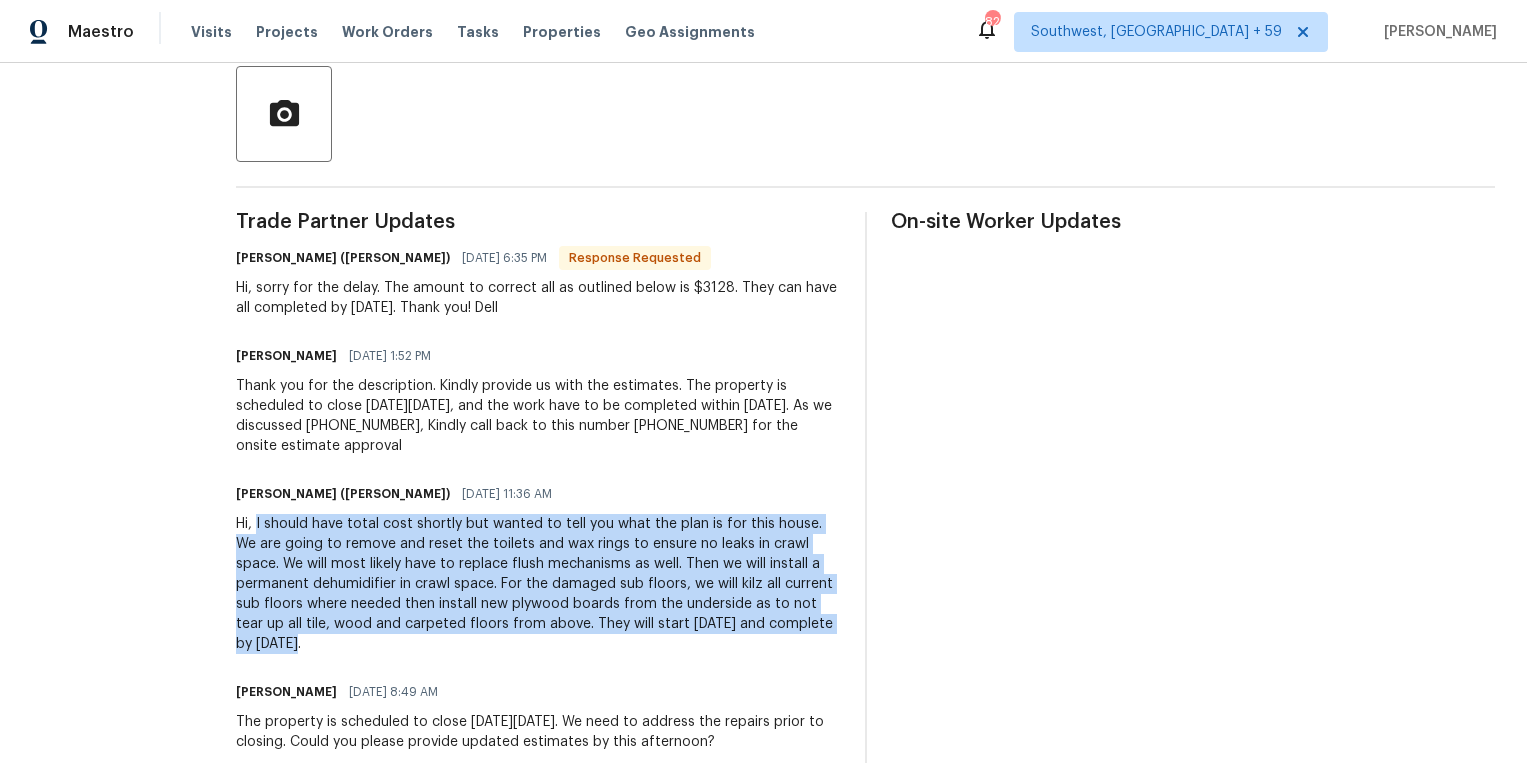 drag, startPoint x: 234, startPoint y: 522, endPoint x: 820, endPoint y: 628, distance: 595.5099 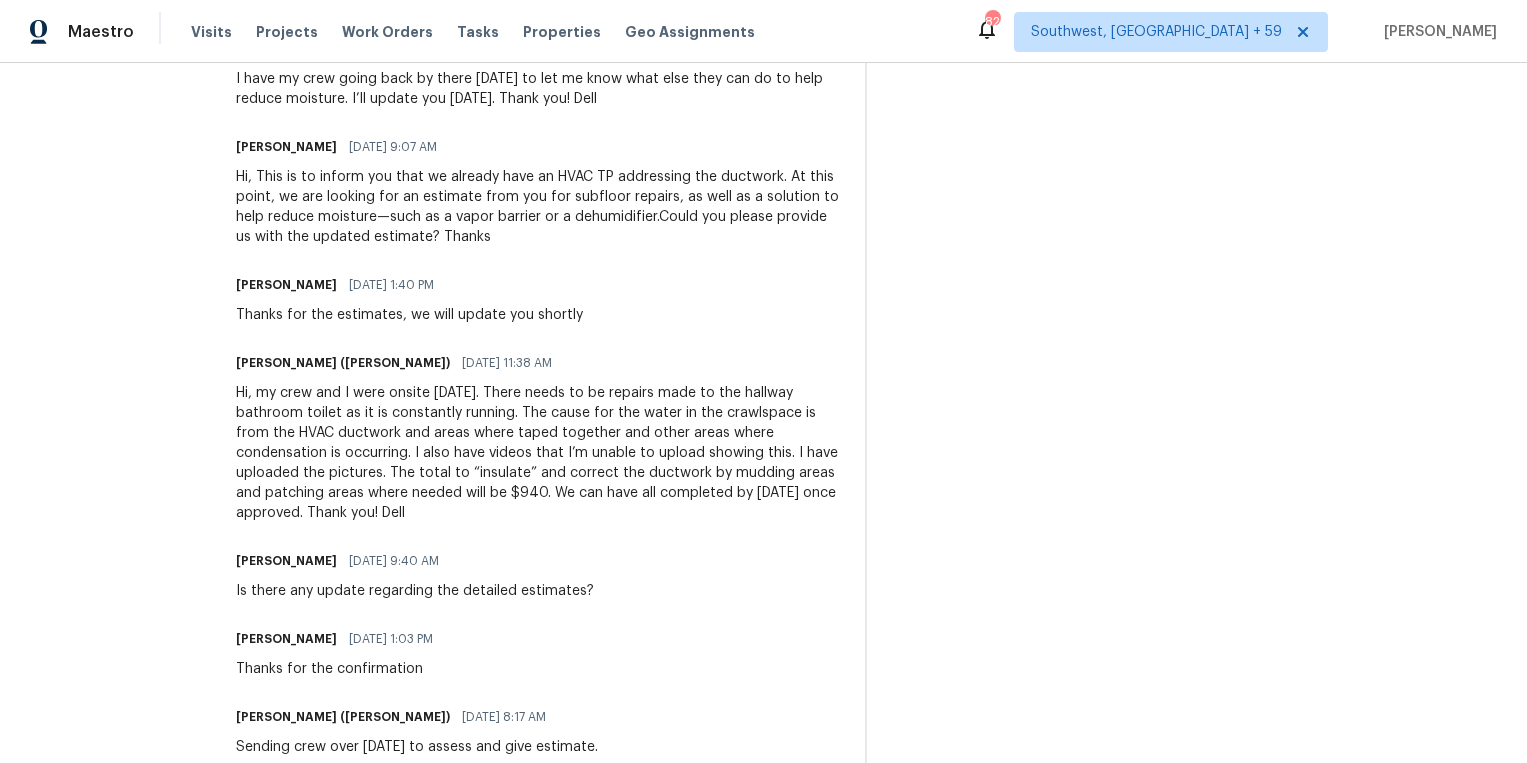 scroll, scrollTop: 1657, scrollLeft: 0, axis: vertical 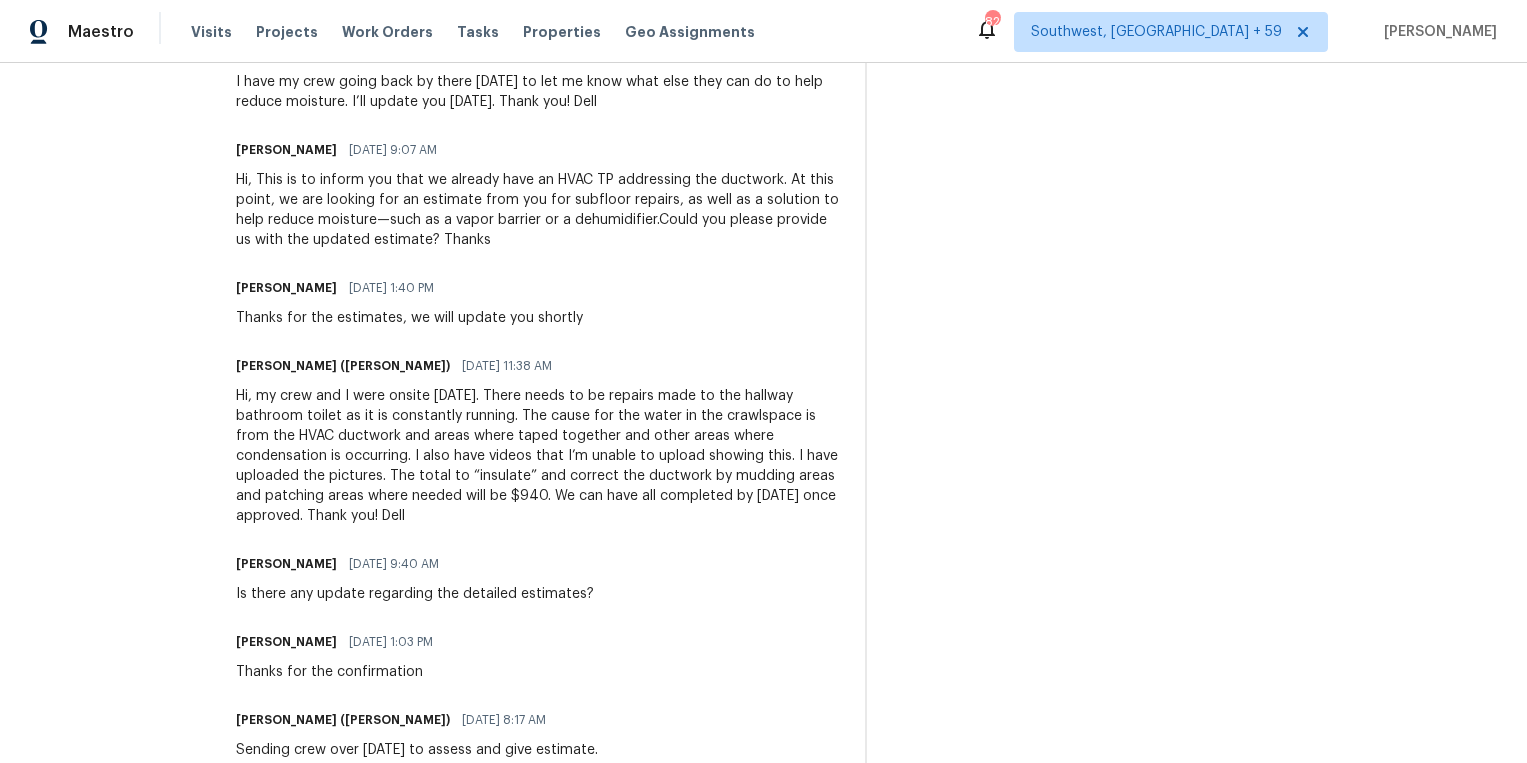 click on "Hi, my crew and I were onsite [DATE]. There needs to be repairs made to the hallway bathroom toilet as it is constantly running.
The cause for the water in the crawlspace is from the HVAC ductwork and areas where taped together and other areas where condensation is occurring.
I also have videos that I’m unable to upload showing this.
I have uploaded the pictures.
The total to “insulate” and correct the ductwork by mudding areas and patching areas where needed will be $940. We can have all completed by [DATE] once approved. Thank you! Dell" at bounding box center (538, 456) 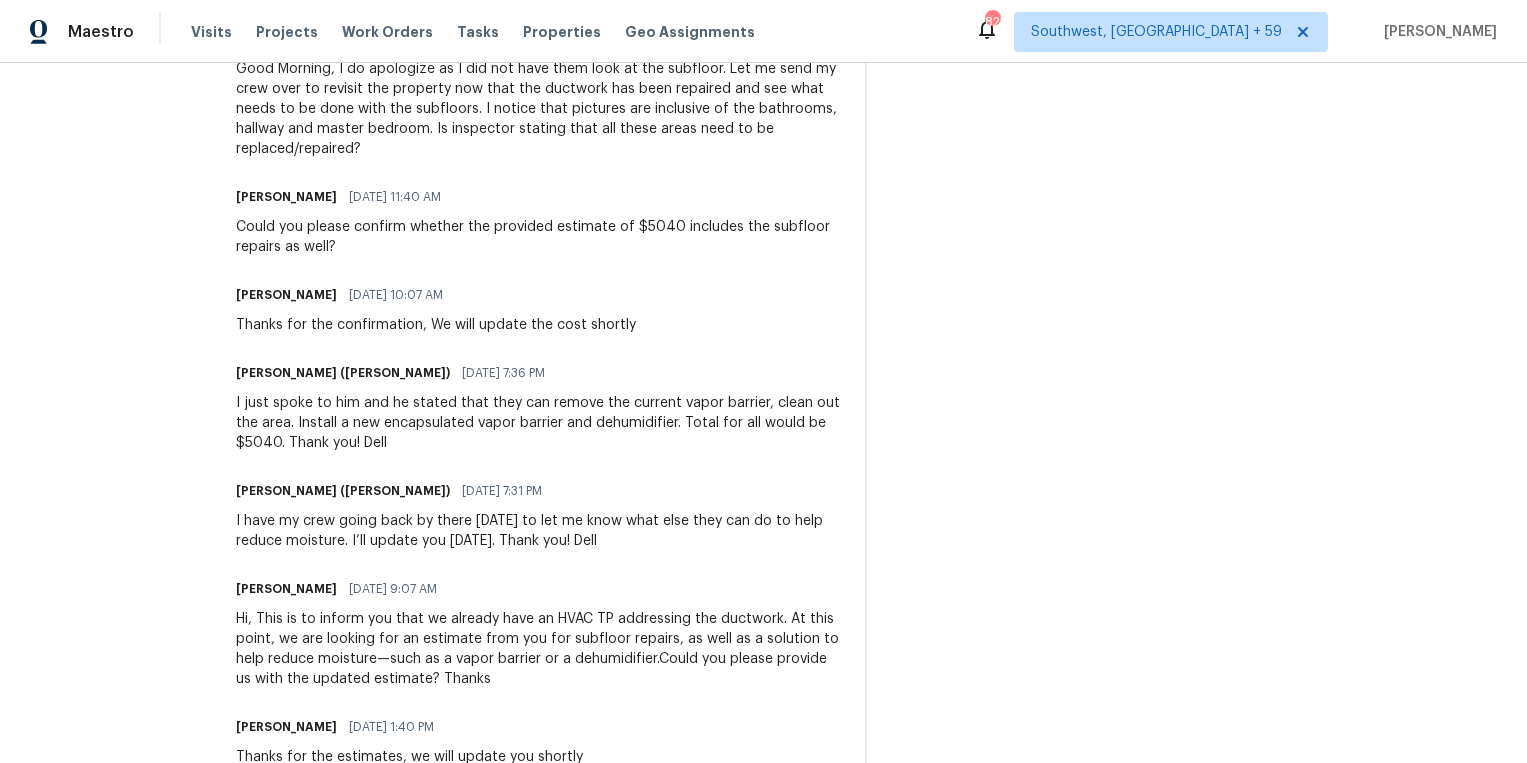 scroll, scrollTop: 1208, scrollLeft: 0, axis: vertical 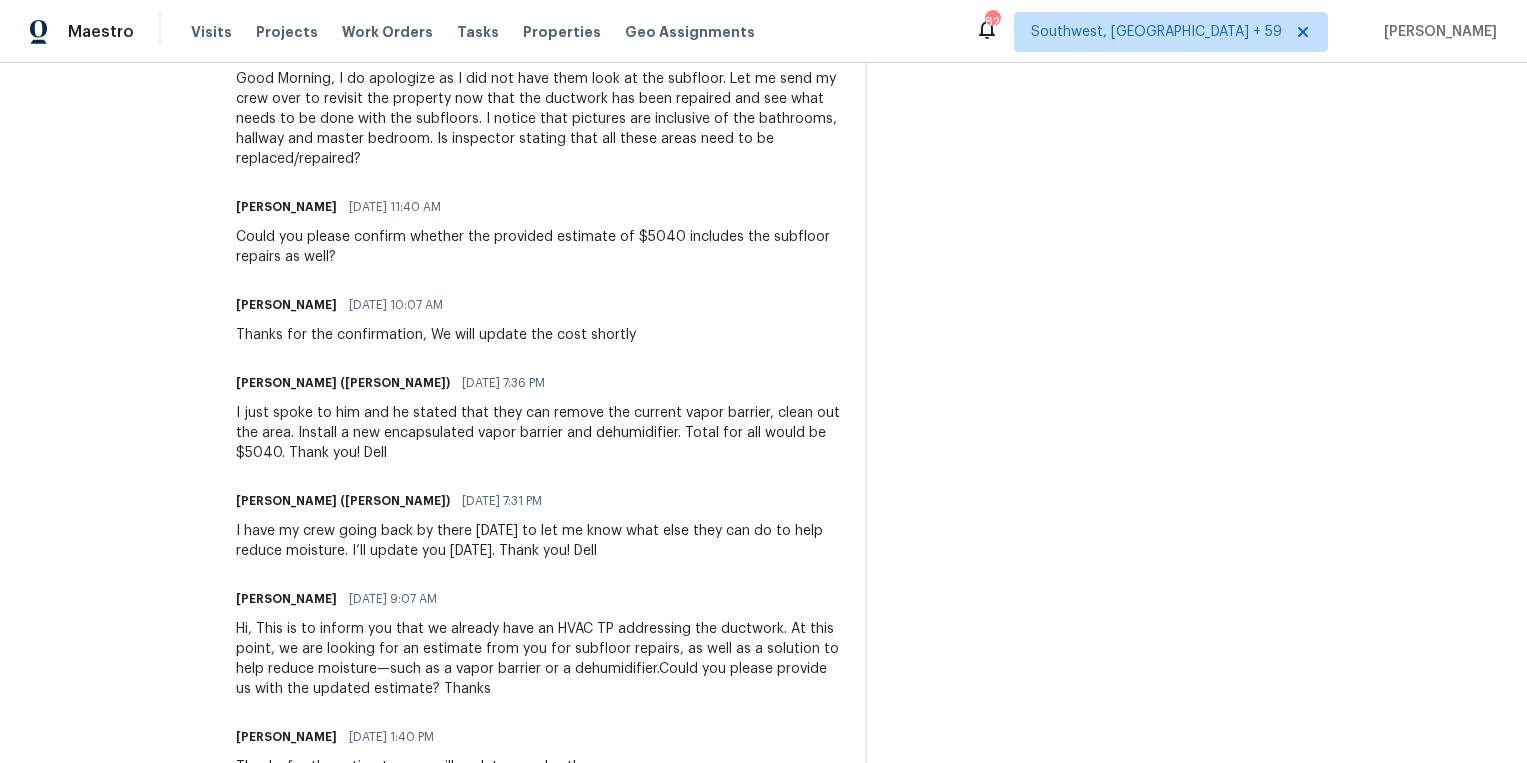 click on "I just spoke to him and he stated that they can remove the current vapor barrier, clean out the area.  Install a new encapsulated vapor barrier and dehumidifier. Total for all would be $5040.
Thank you! Dell" at bounding box center (538, 433) 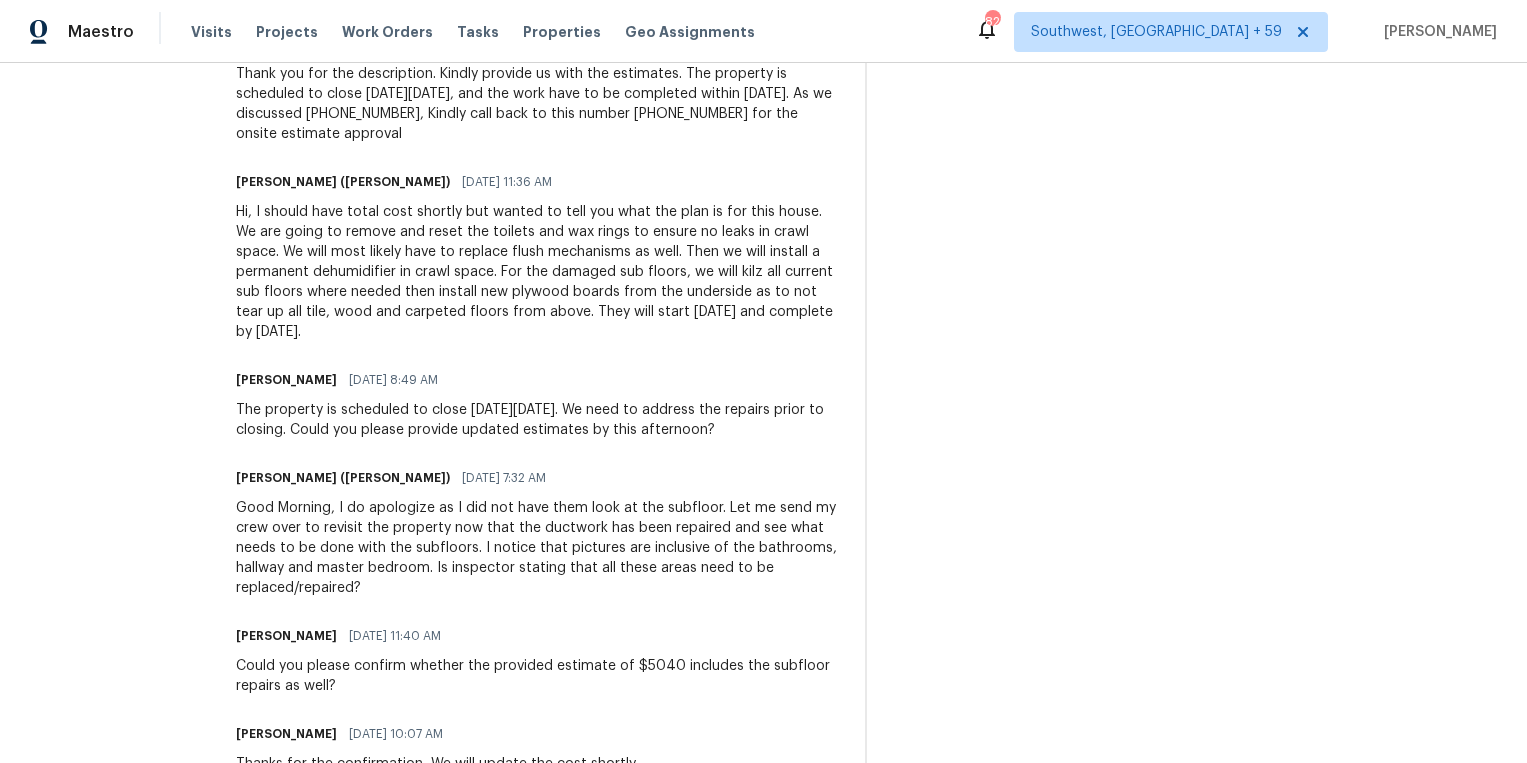 scroll, scrollTop: 776, scrollLeft: 0, axis: vertical 